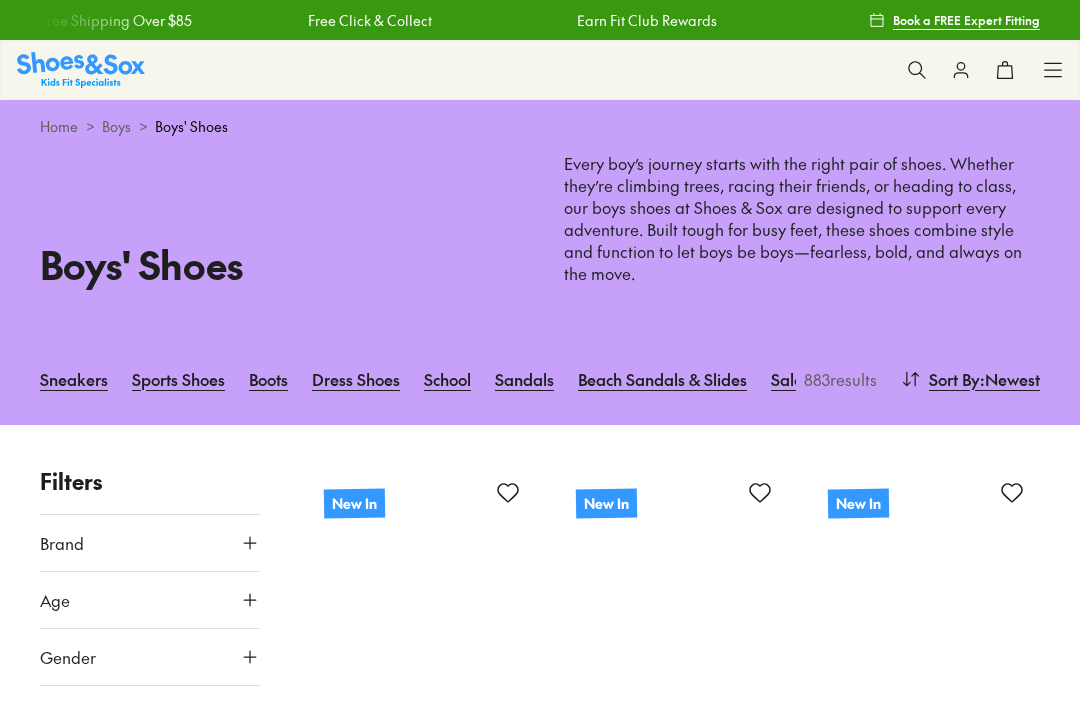 scroll, scrollTop: 0, scrollLeft: 0, axis: both 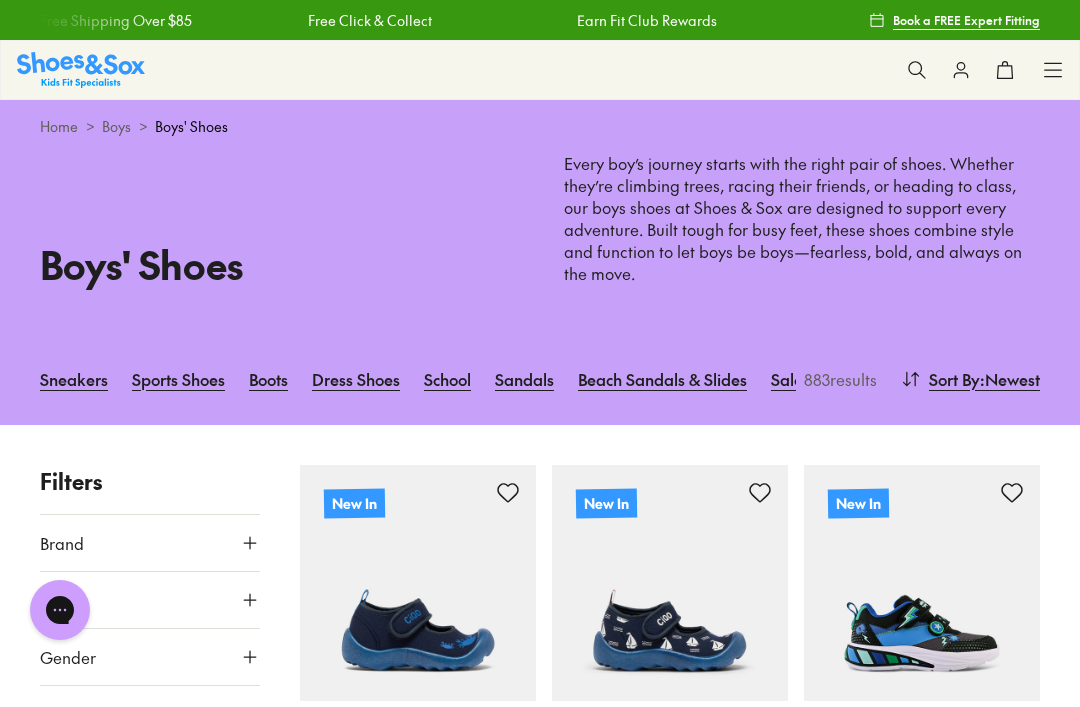 click on "Beach Sandals & Slides" at bounding box center (662, 379) 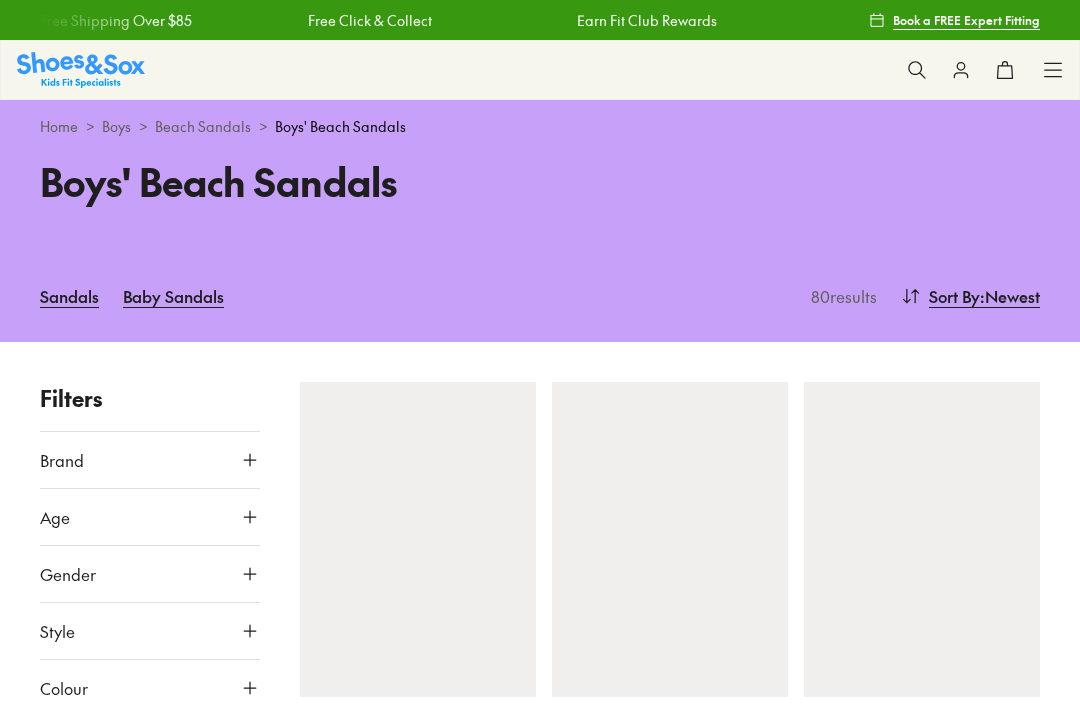 scroll, scrollTop: 0, scrollLeft: 0, axis: both 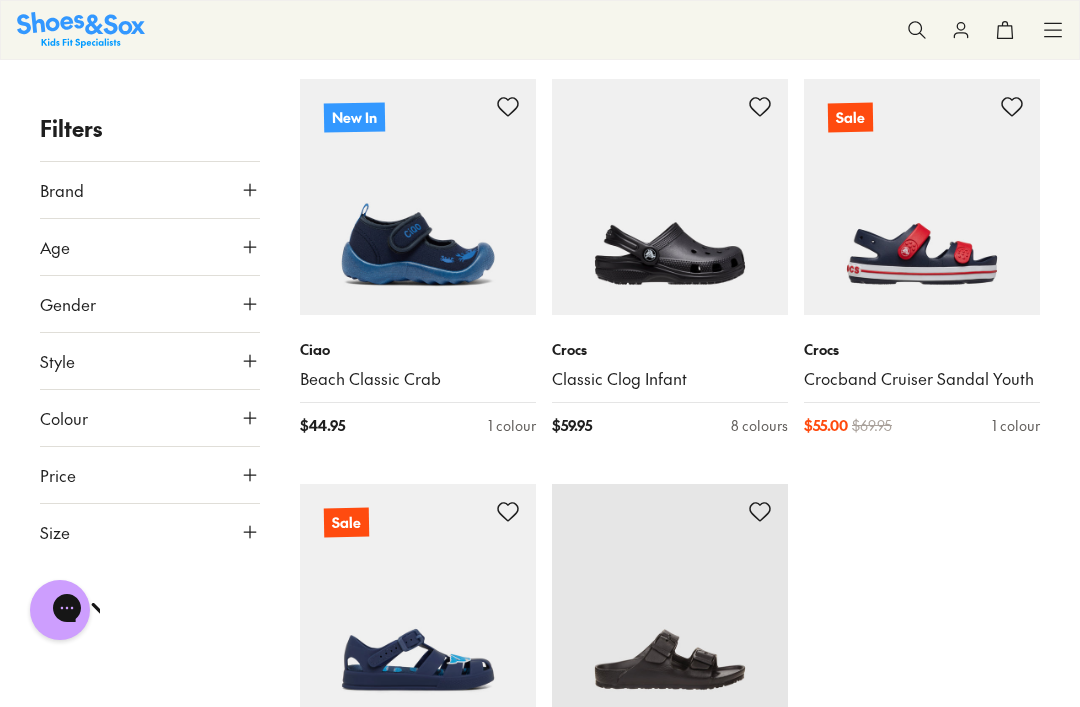 type on "***" 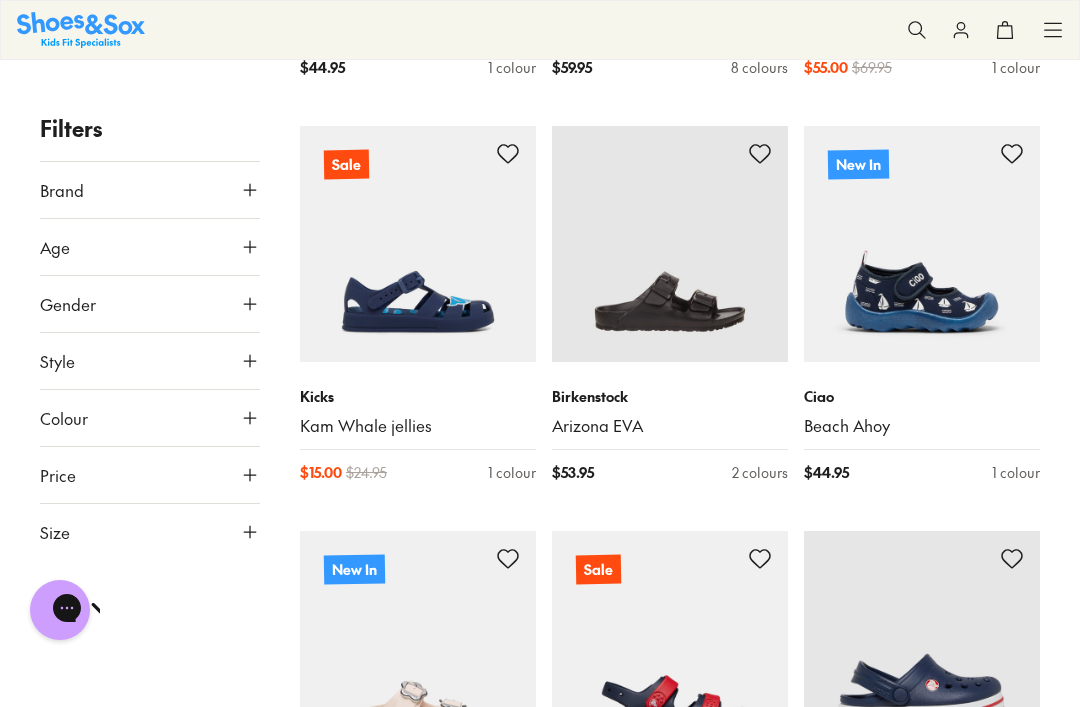 scroll, scrollTop: 4307, scrollLeft: 0, axis: vertical 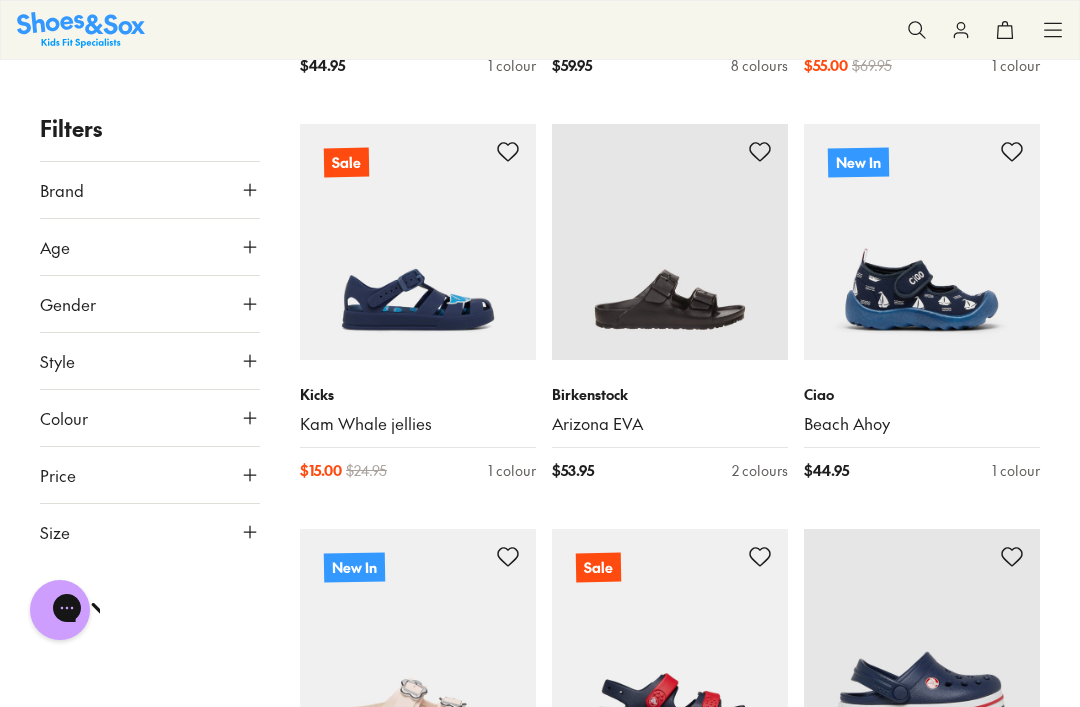 click at bounding box center [418, 242] 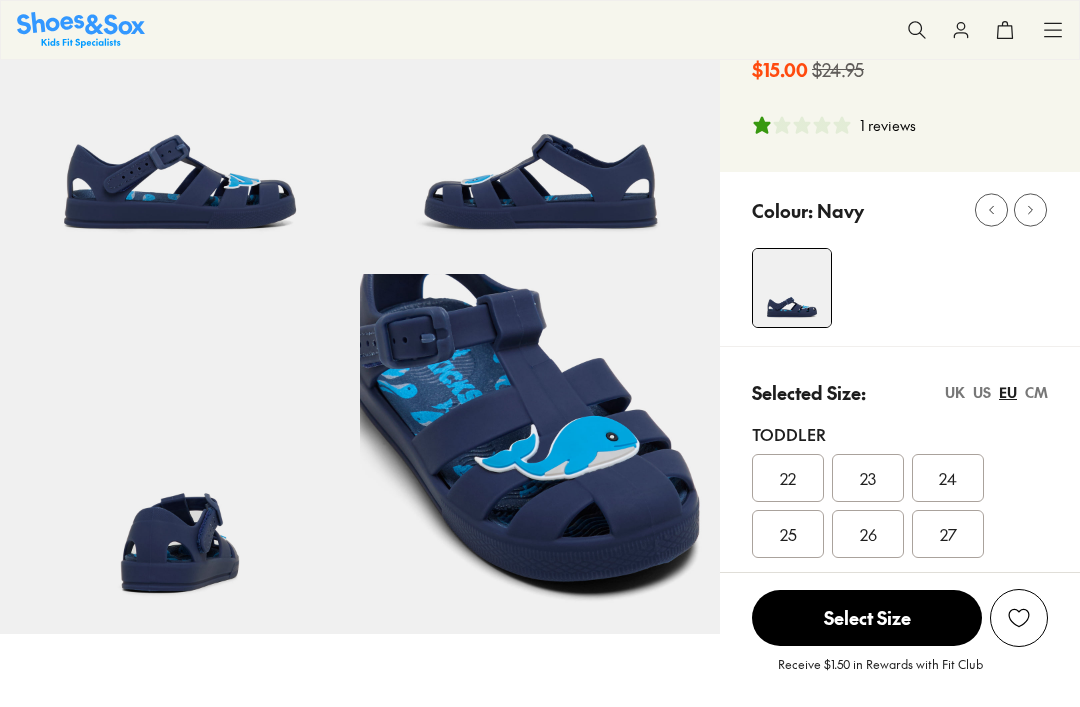 scroll, scrollTop: 186, scrollLeft: 0, axis: vertical 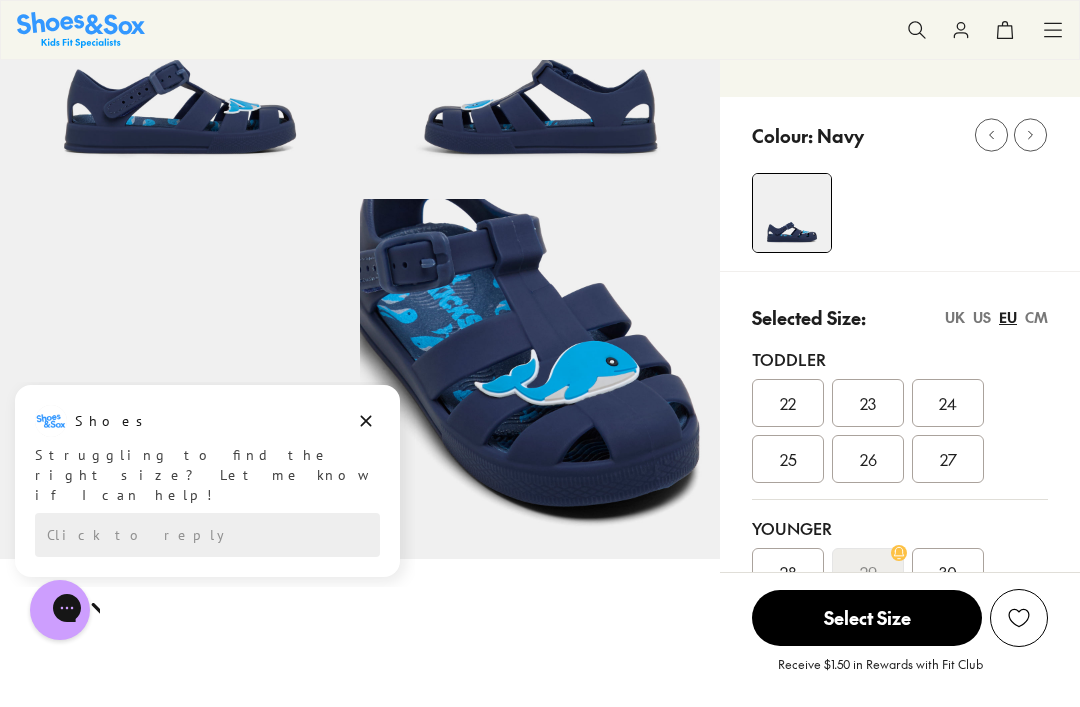 click on "23" at bounding box center [868, 403] 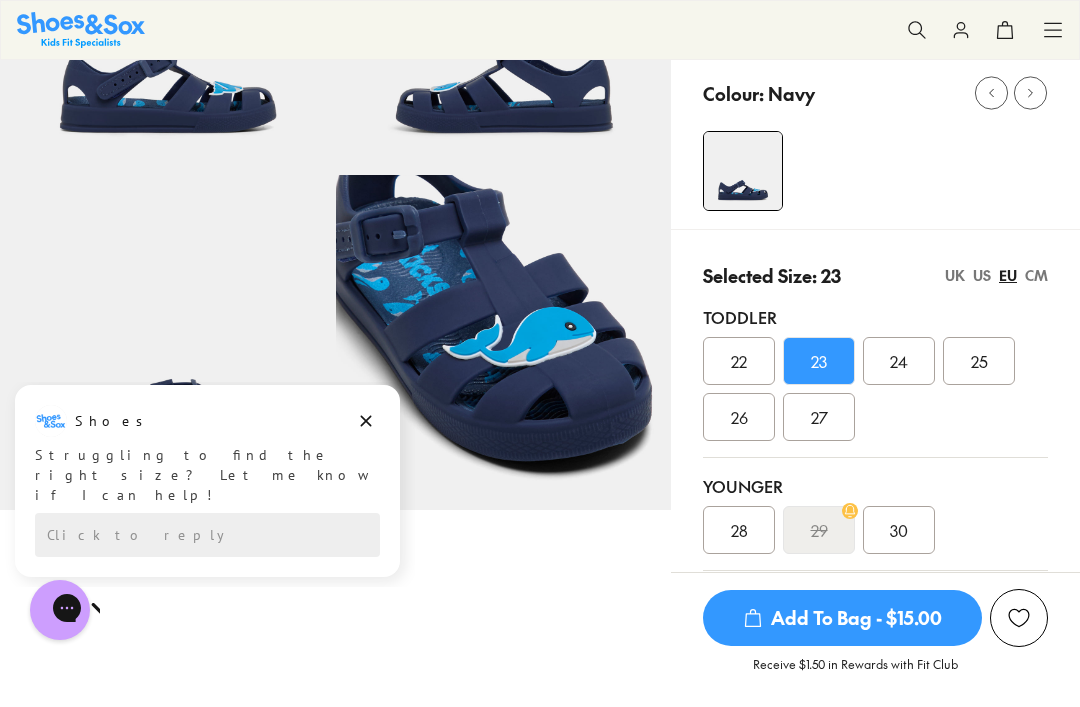 click on "Add To Bag - $15.00" at bounding box center (842, 618) 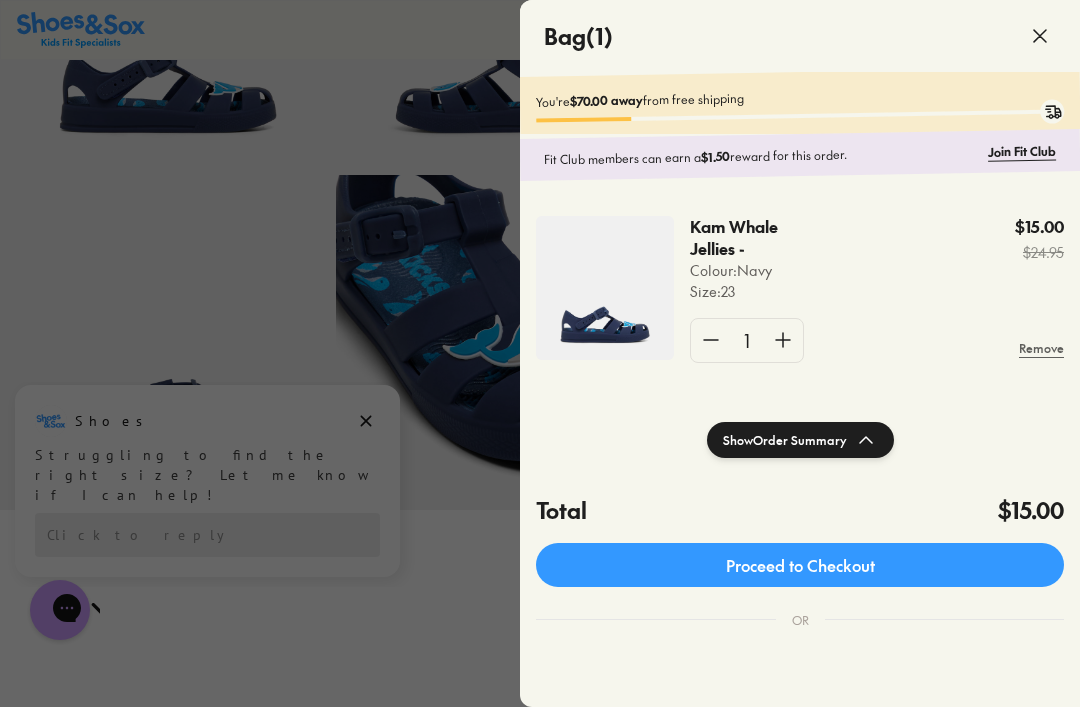 click 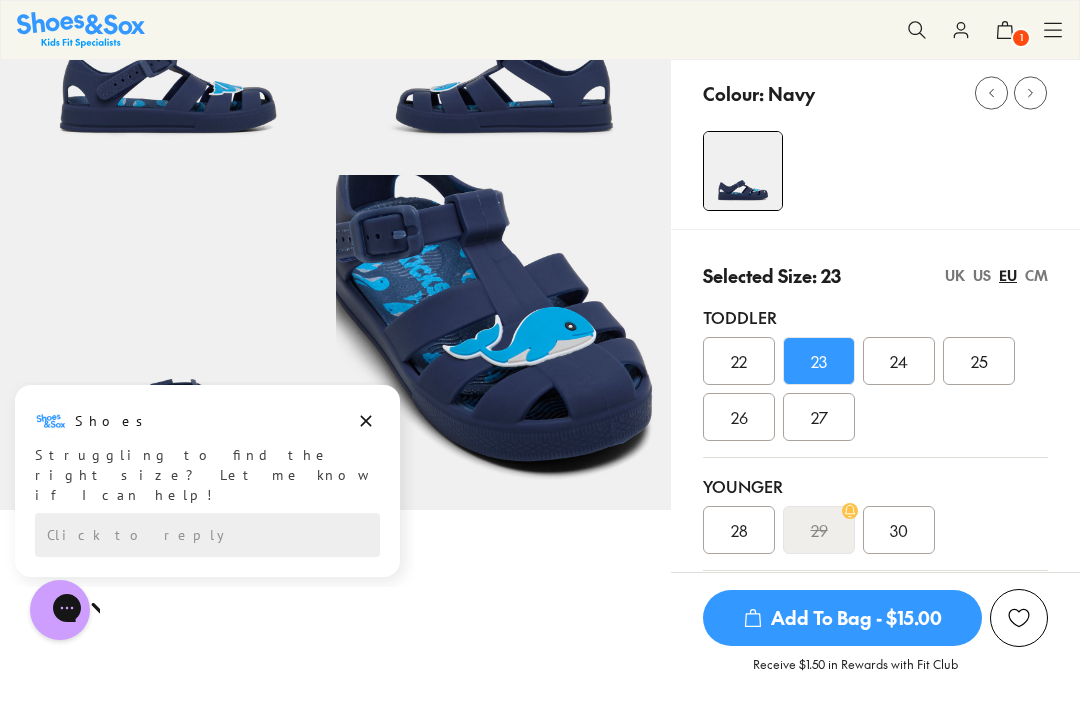 click on "24" at bounding box center (899, 361) 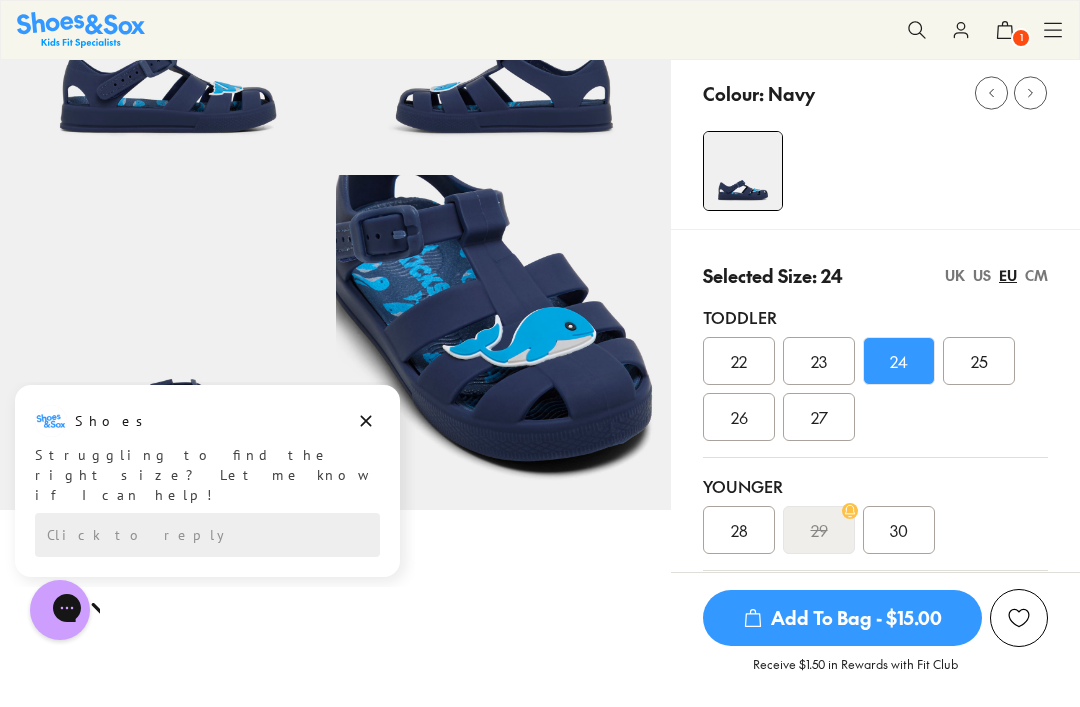 click on "Add To Bag - $15.00" at bounding box center (842, 618) 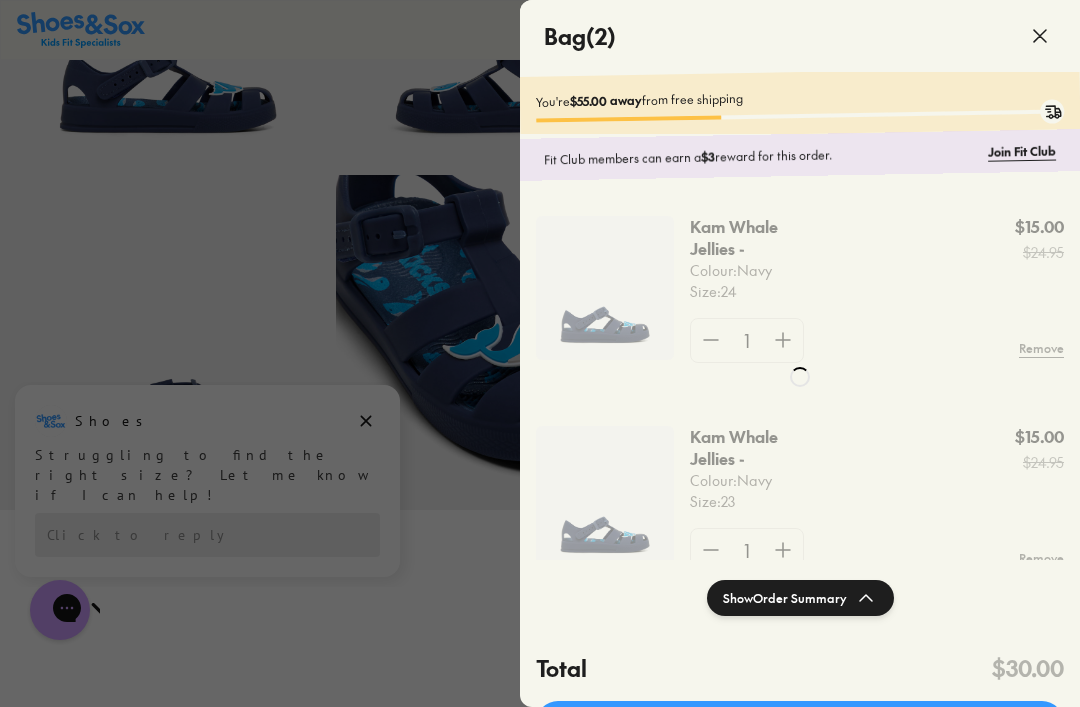 scroll, scrollTop: 0, scrollLeft: 0, axis: both 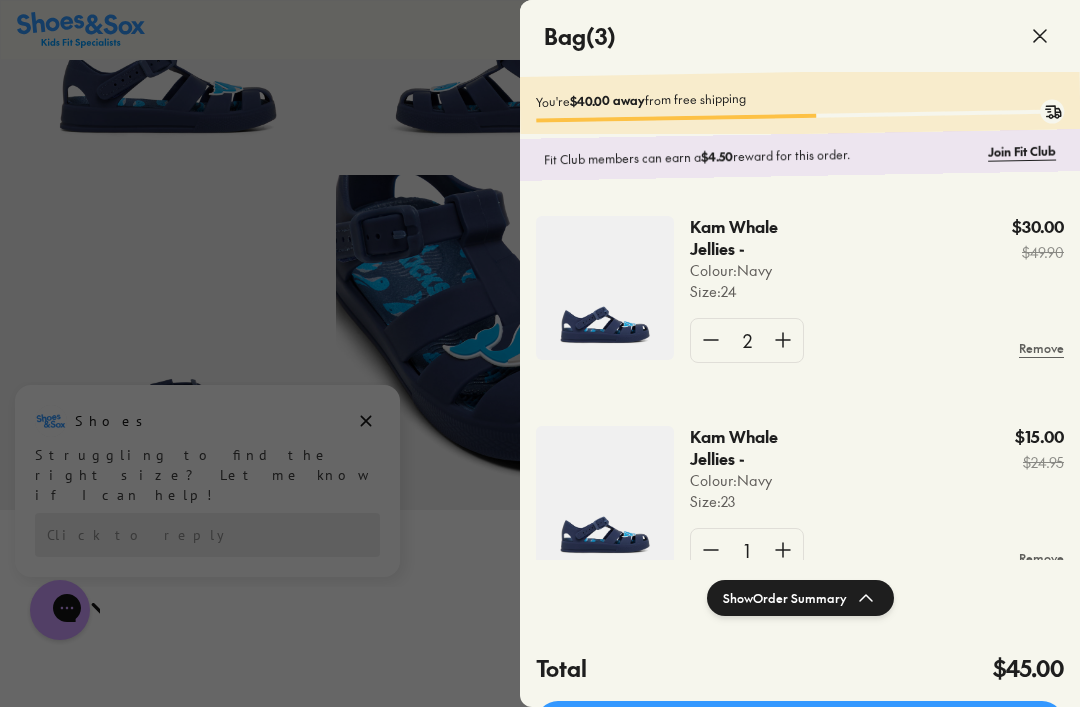 click 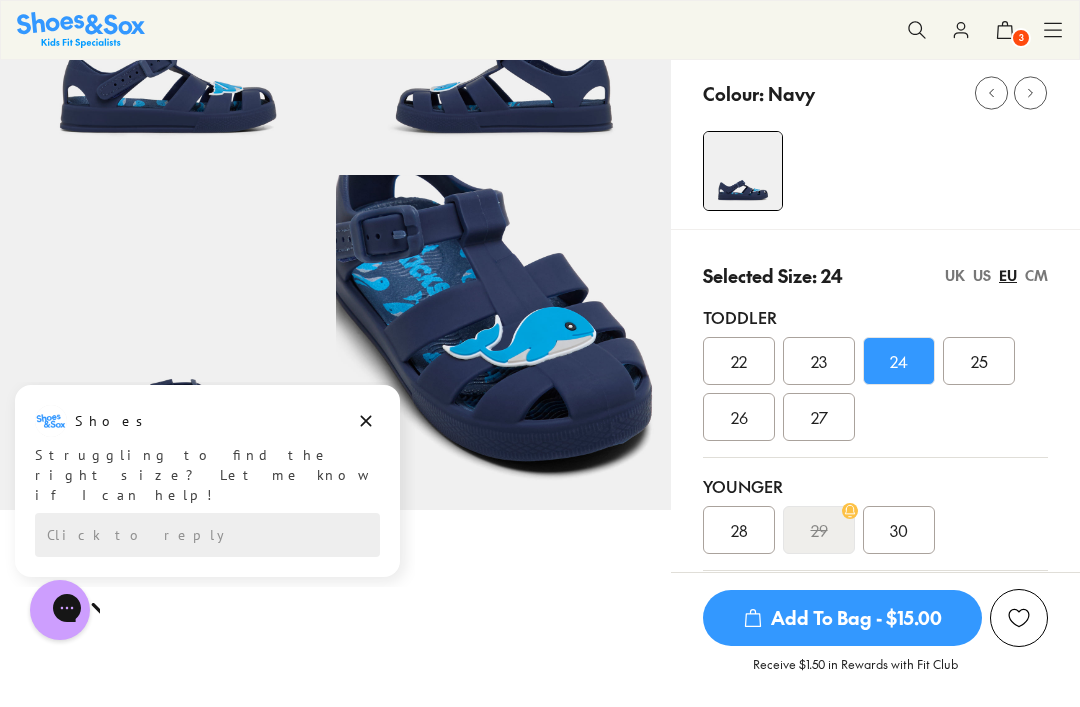 click on "25" at bounding box center (979, 361) 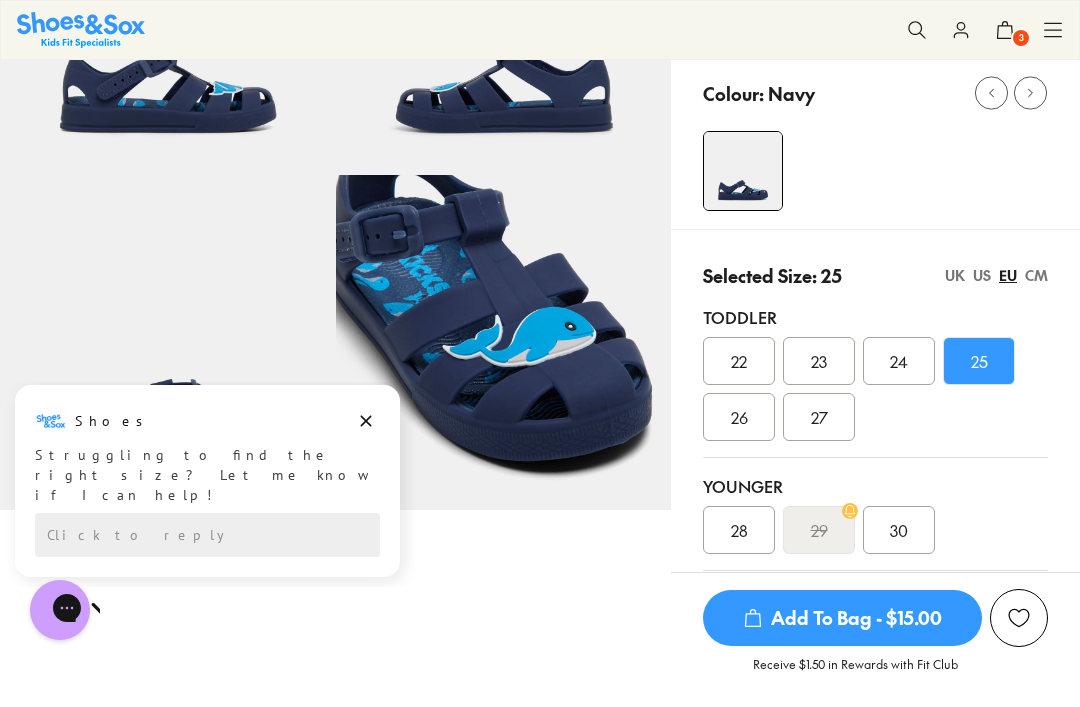 click on "Add To Bag - $15.00" at bounding box center (842, 618) 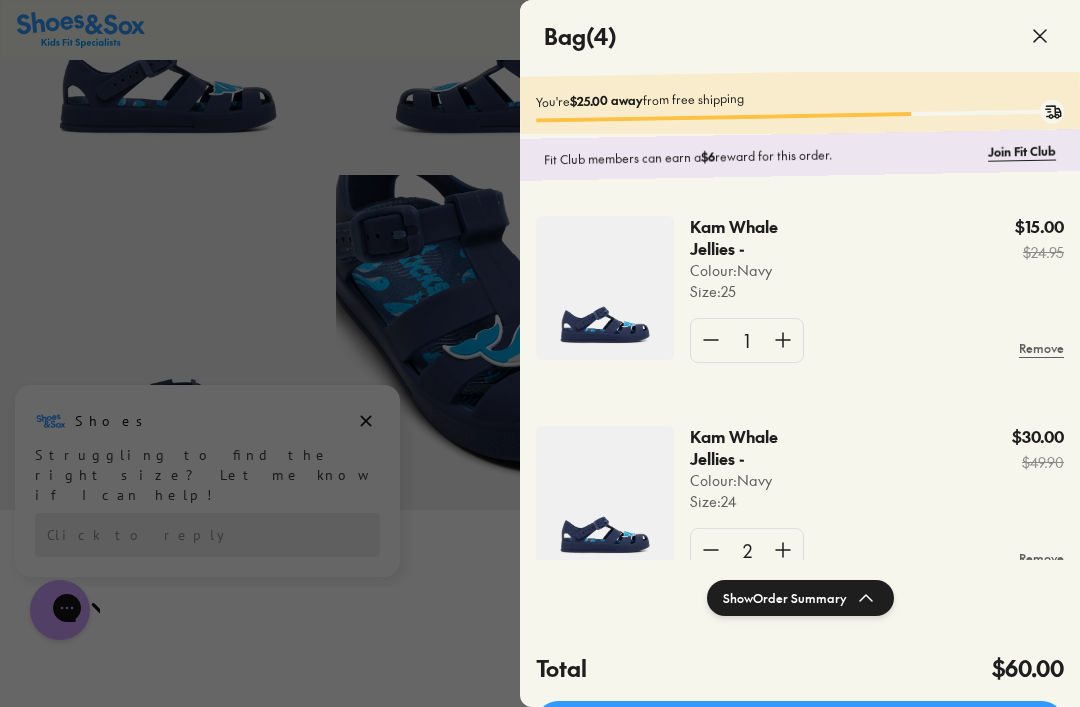 scroll, scrollTop: 0, scrollLeft: 0, axis: both 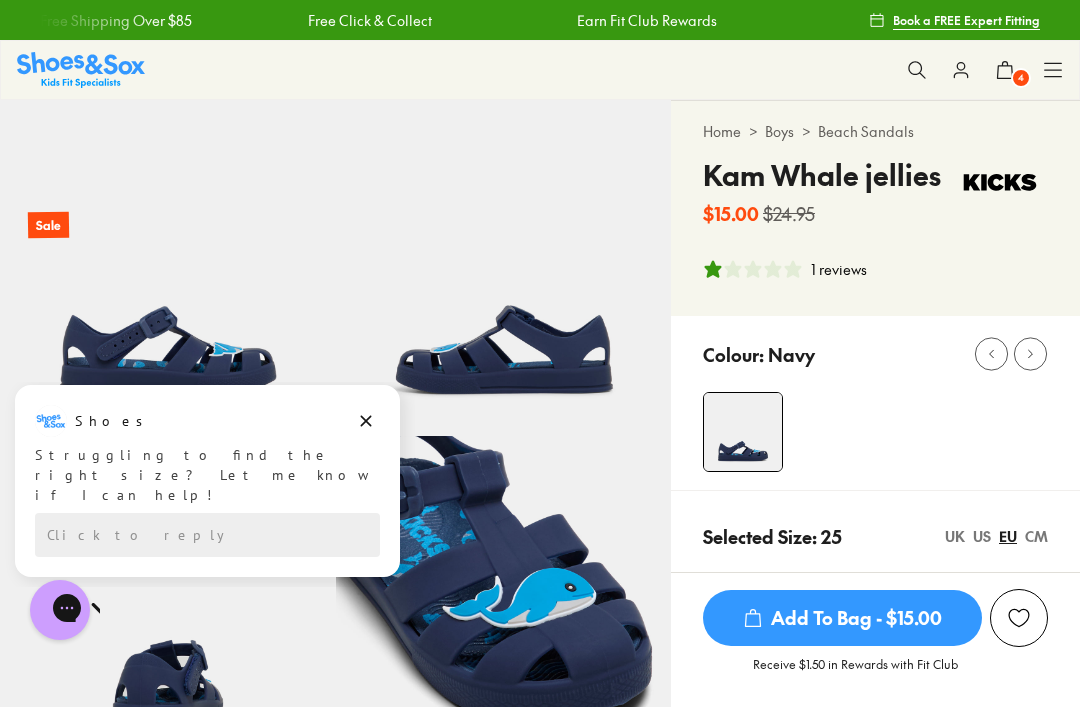 click at bounding box center [81, 69] 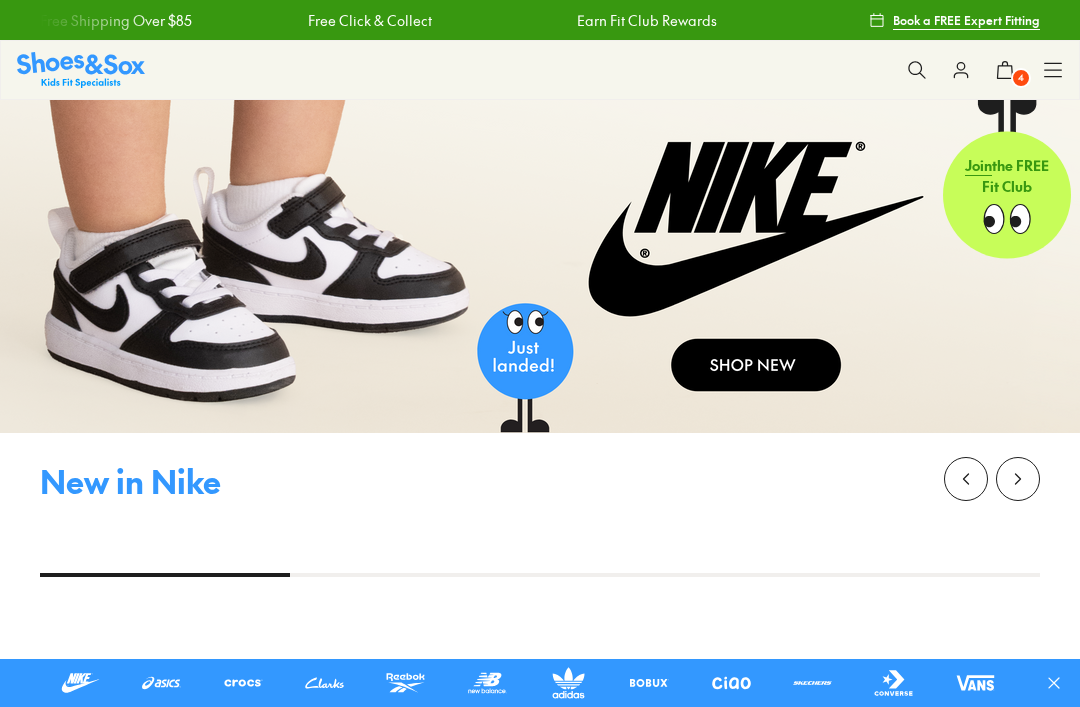 scroll, scrollTop: 0, scrollLeft: 0, axis: both 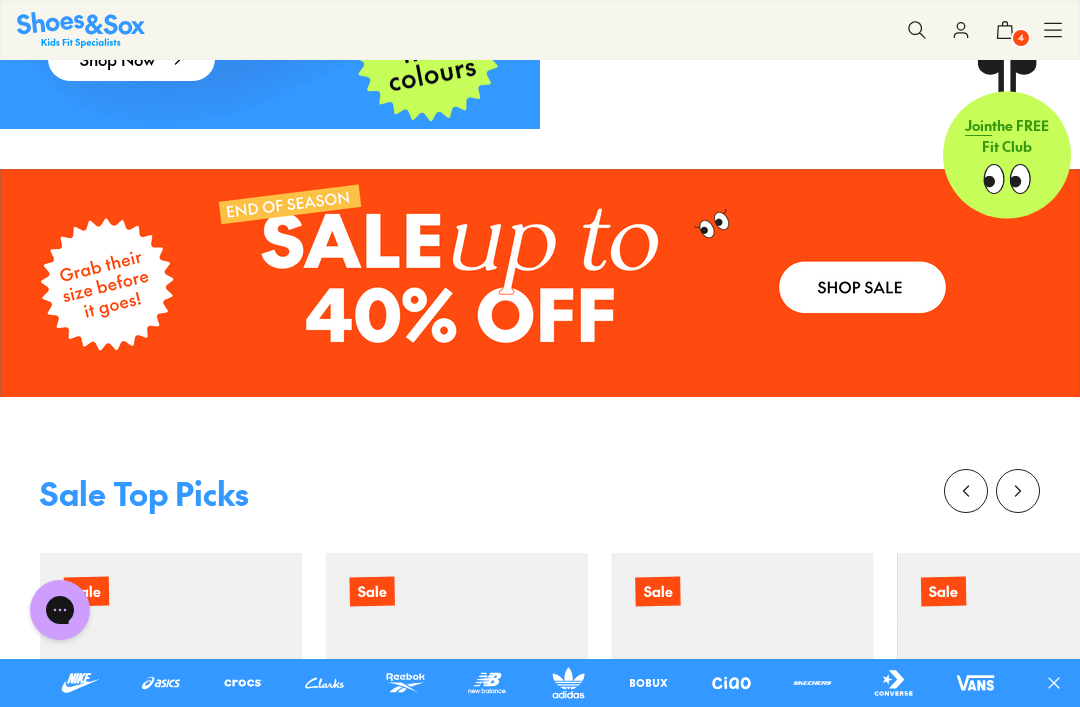 click at bounding box center [540, 283] 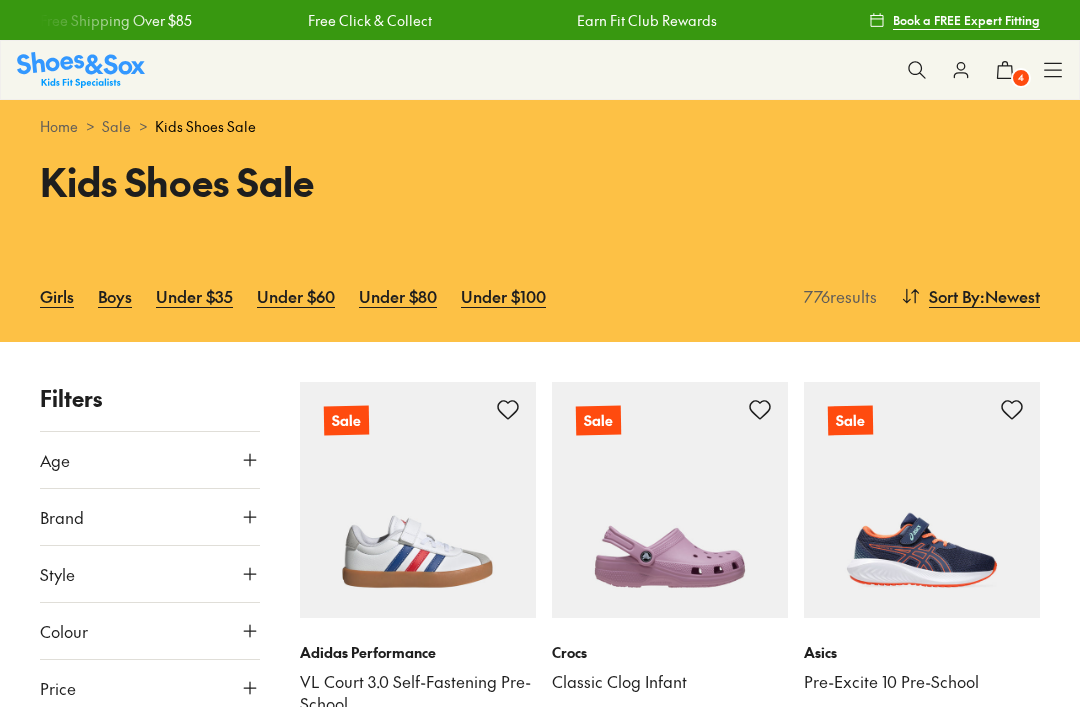 scroll, scrollTop: 0, scrollLeft: 0, axis: both 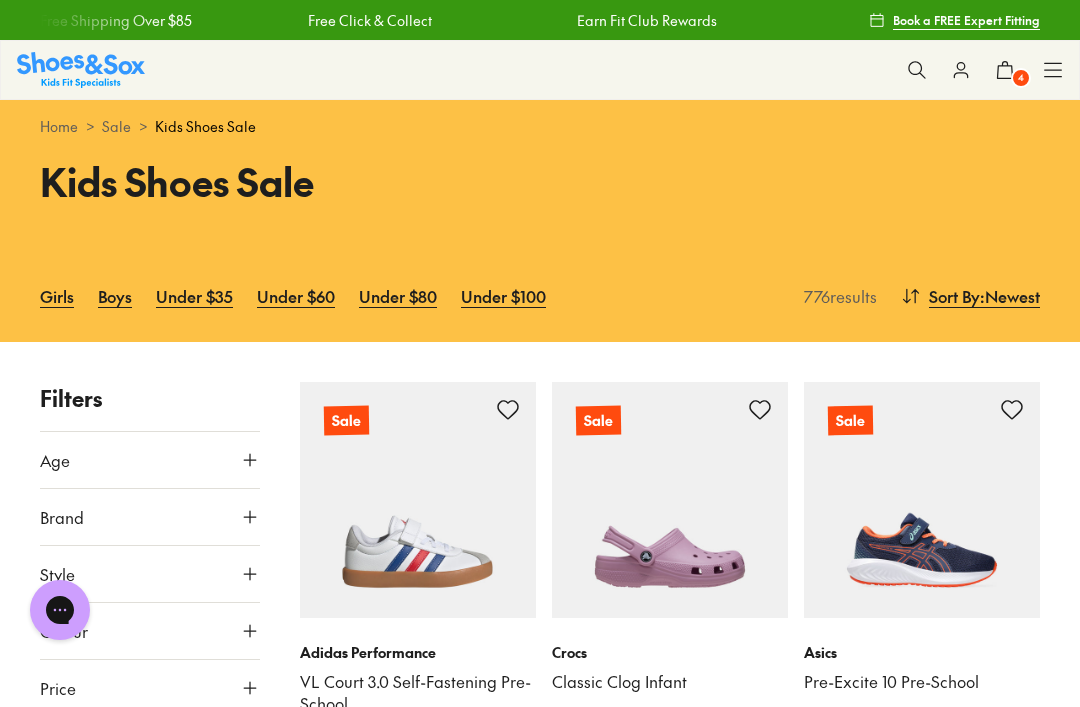 click on "Under $60" at bounding box center (296, 296) 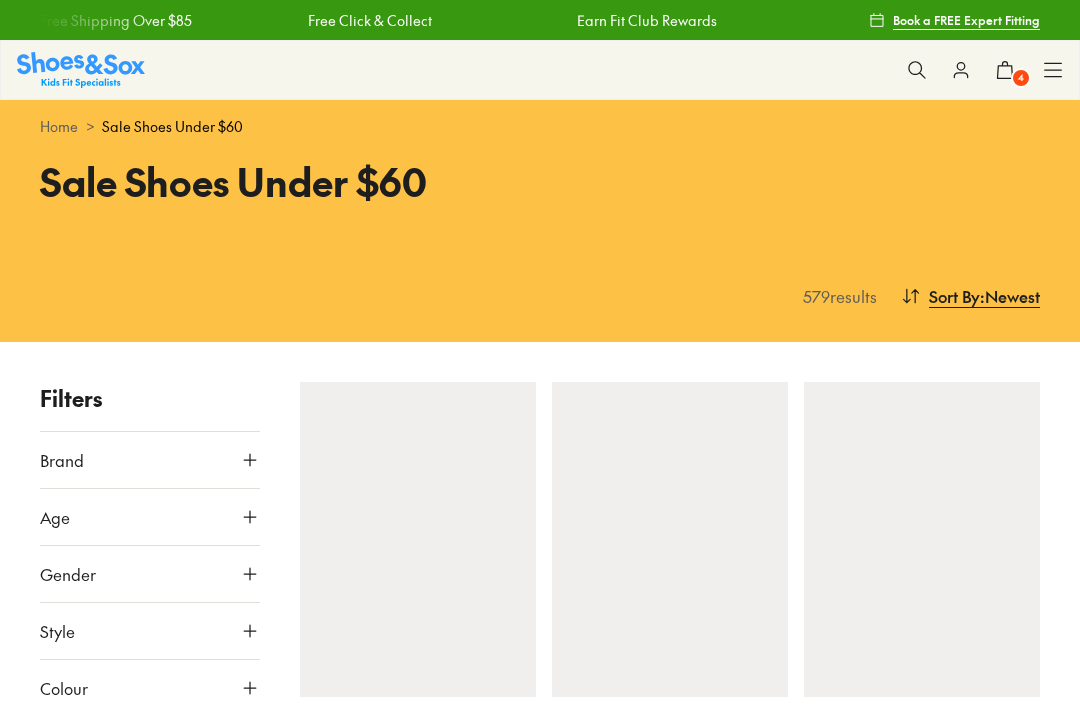 scroll, scrollTop: 0, scrollLeft: 0, axis: both 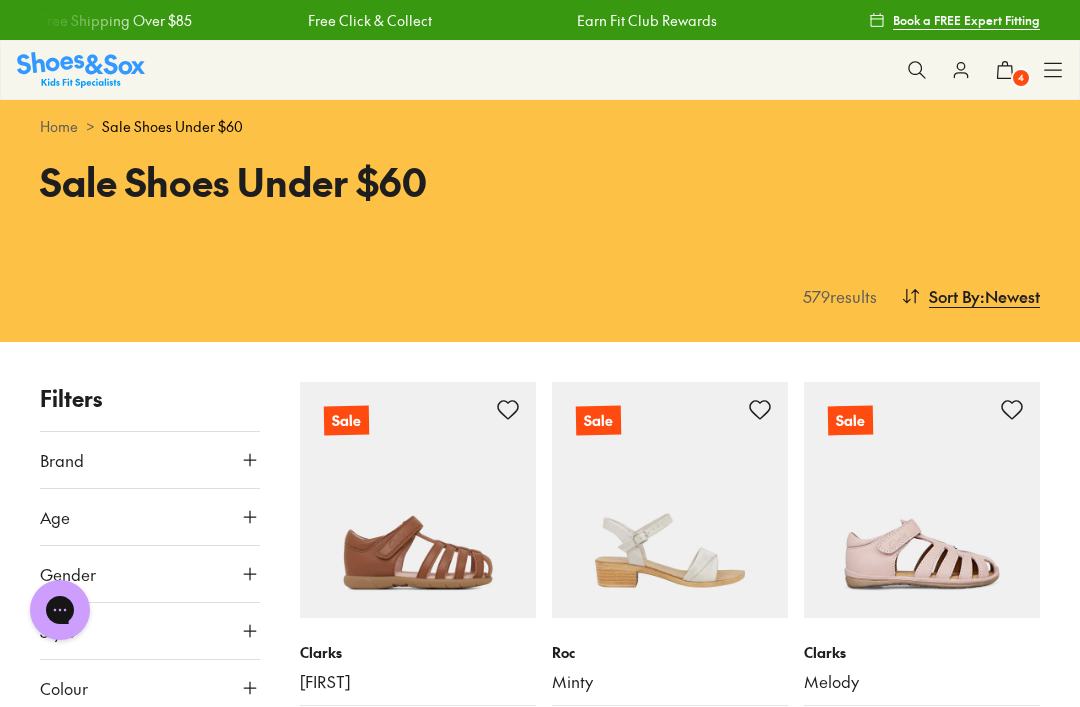 click 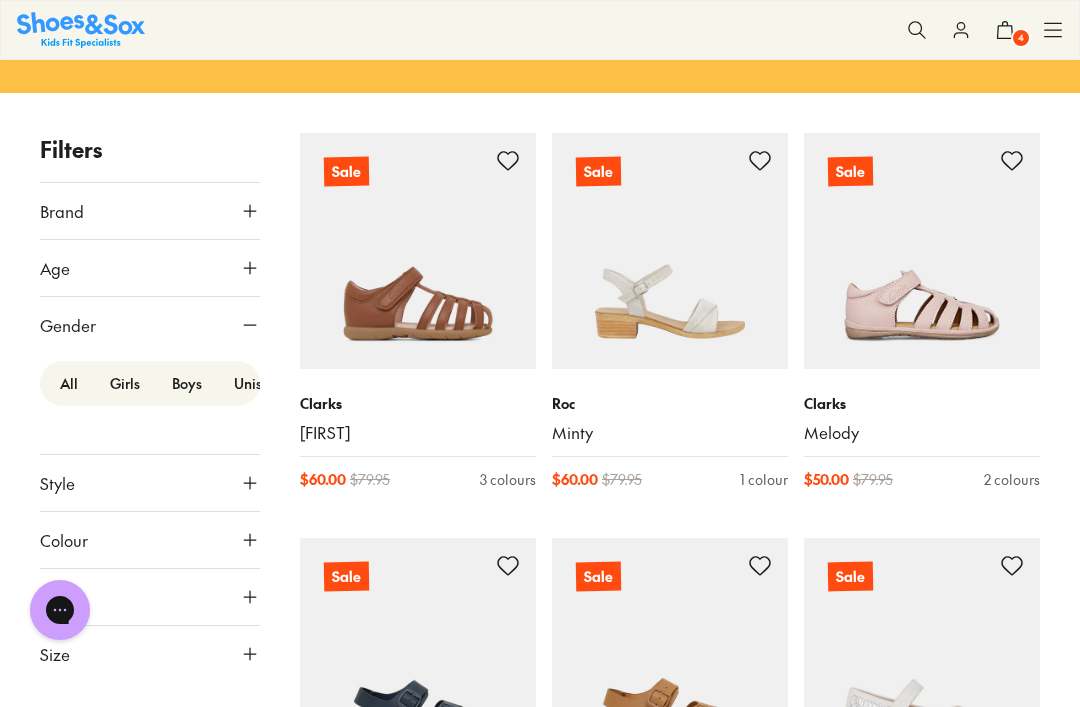 scroll, scrollTop: 250, scrollLeft: 0, axis: vertical 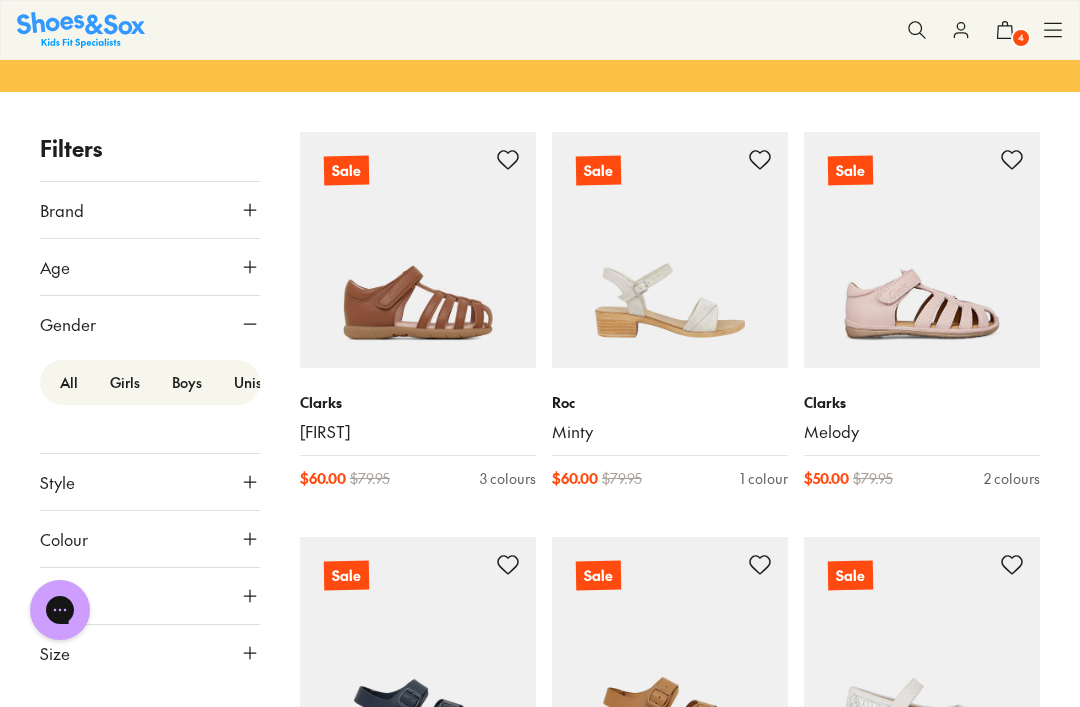 click on "Boys" at bounding box center [187, 382] 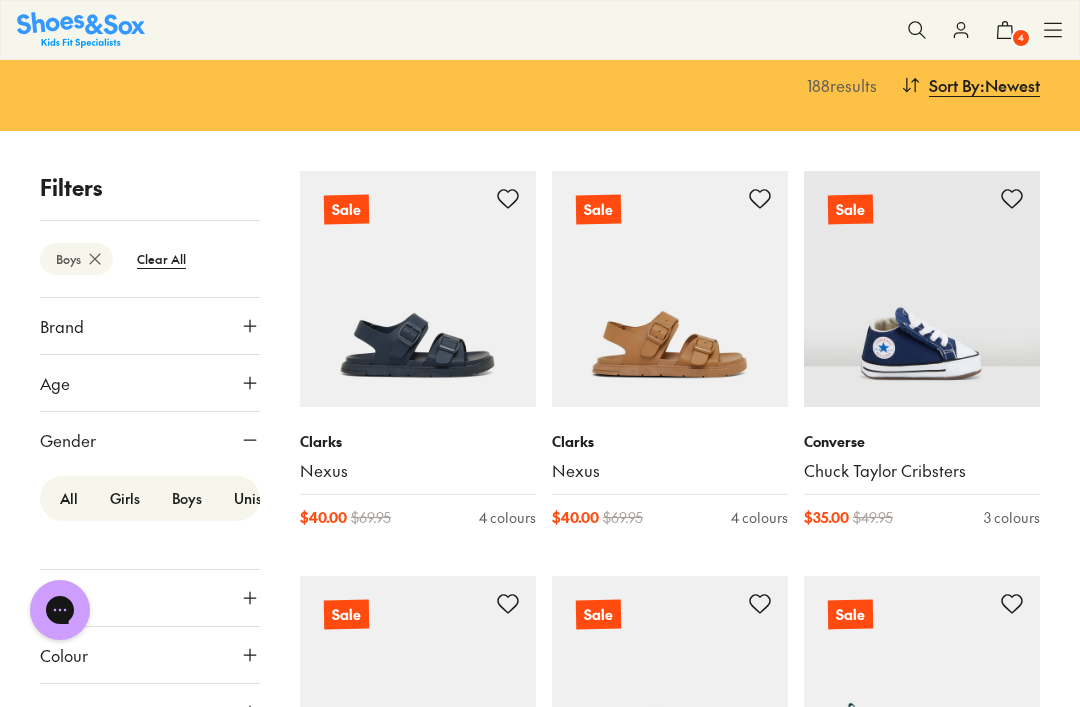 scroll, scrollTop: 246, scrollLeft: 0, axis: vertical 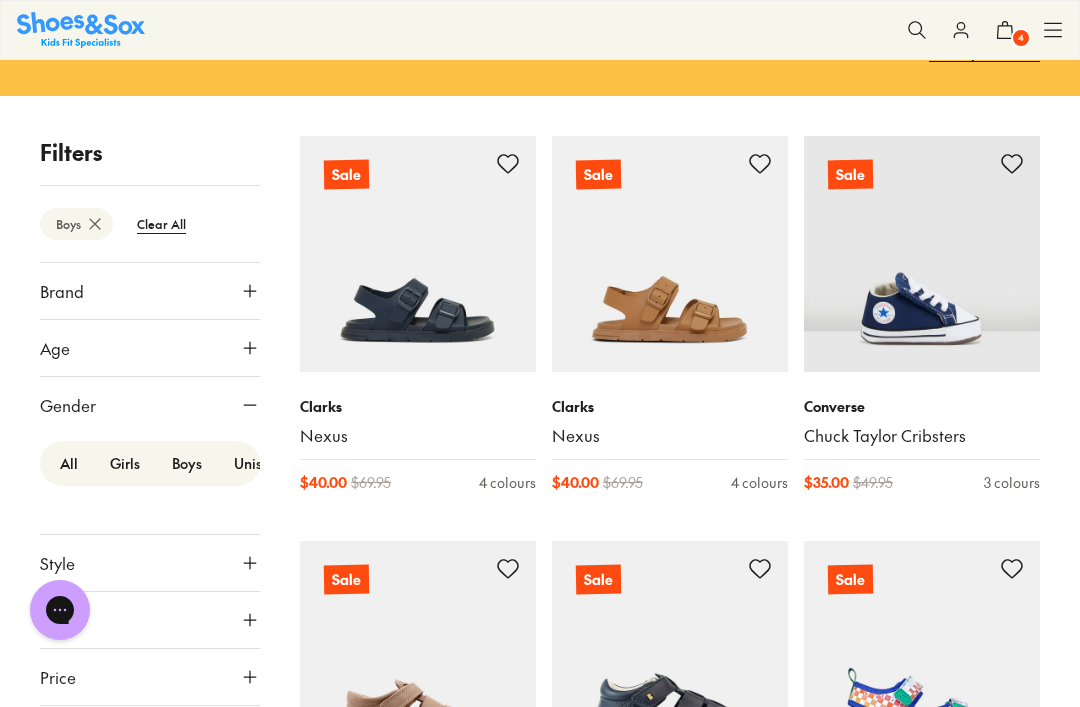 click 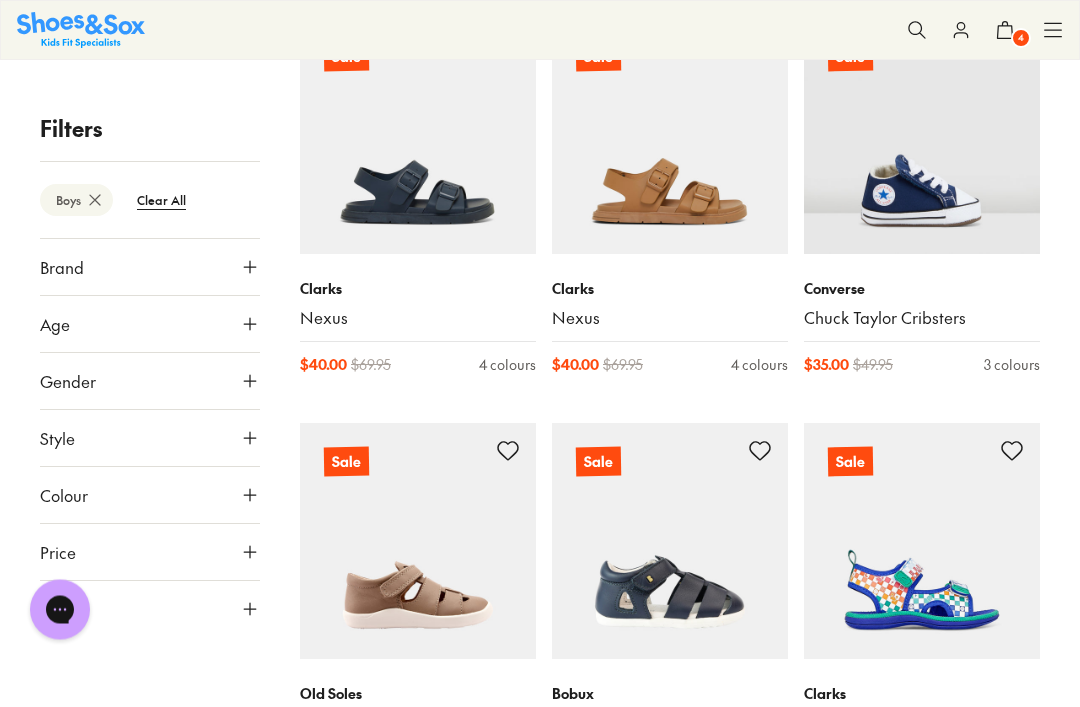 scroll, scrollTop: 412, scrollLeft: 0, axis: vertical 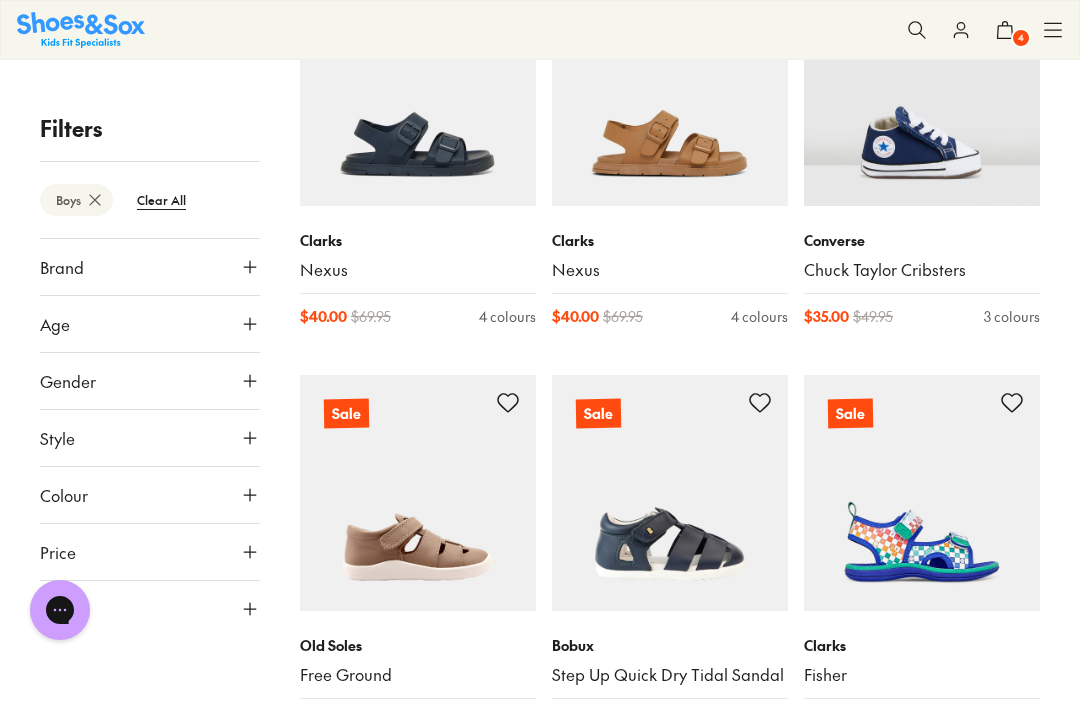 click 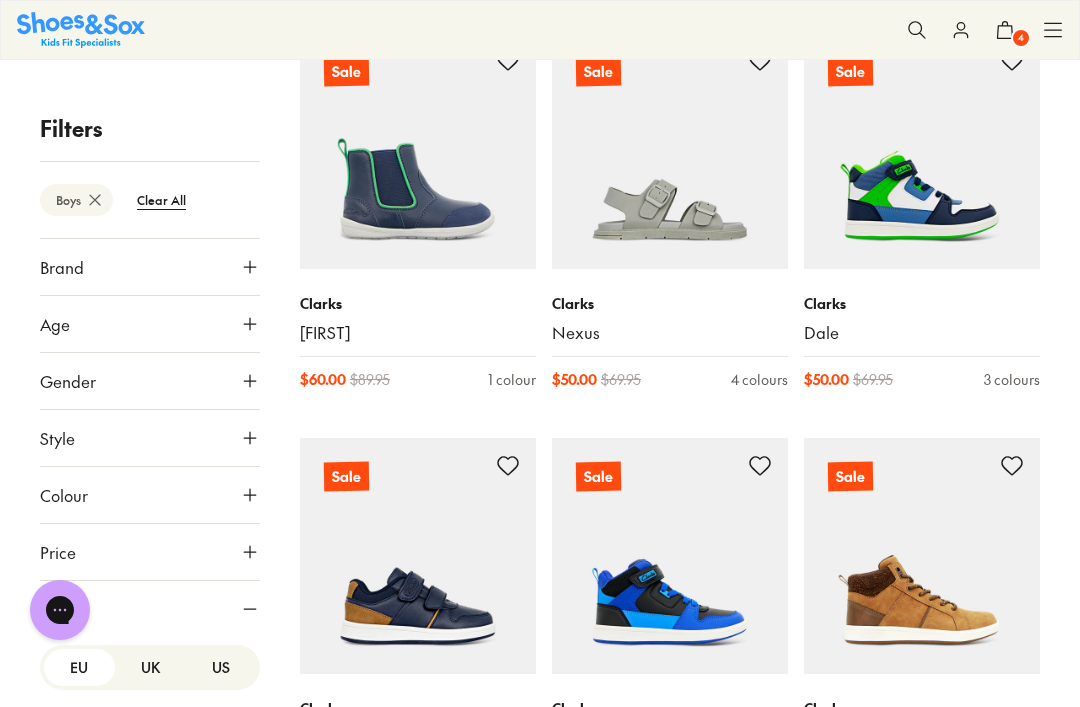 scroll, scrollTop: 1178, scrollLeft: 0, axis: vertical 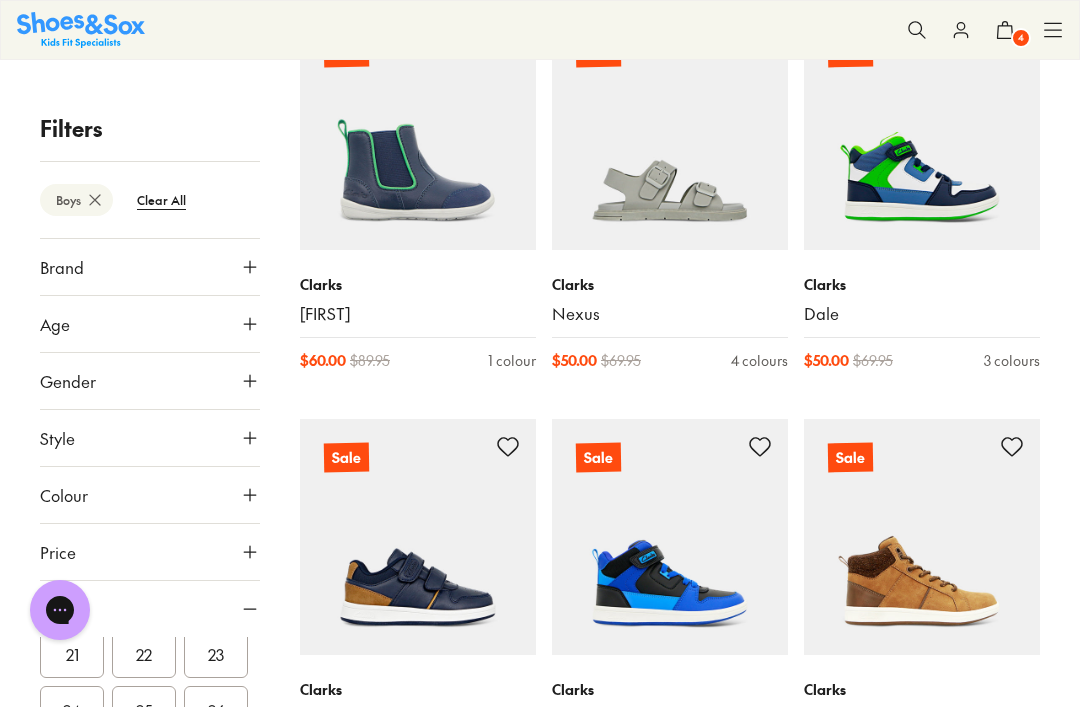 click on "24" at bounding box center [72, 710] 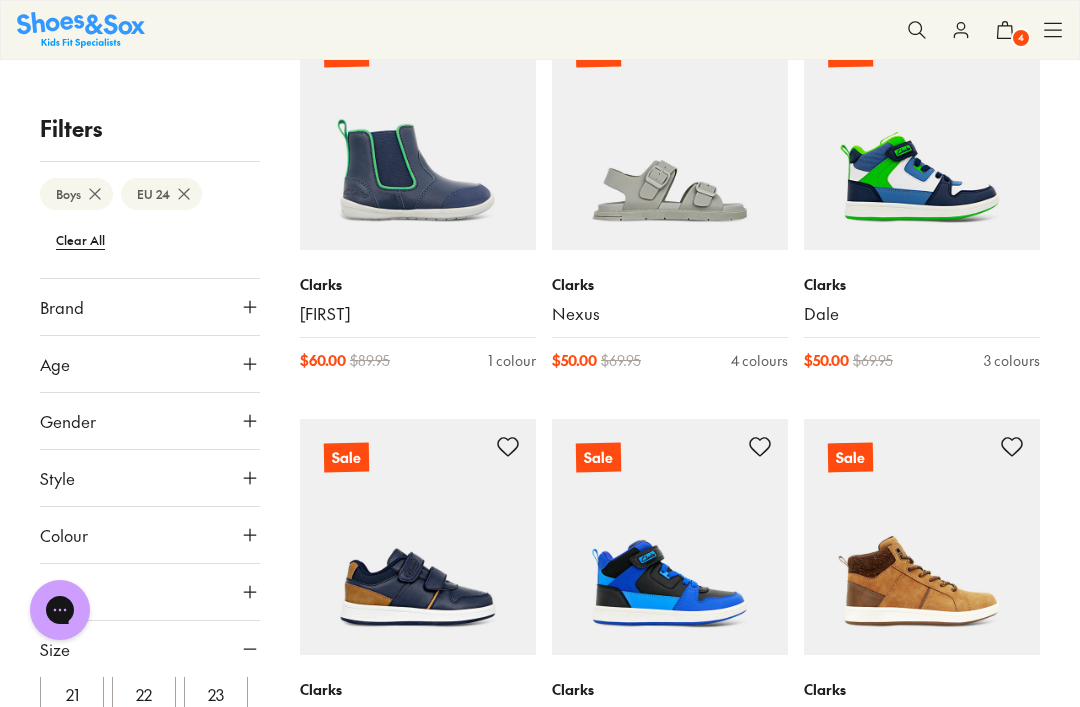 scroll, scrollTop: 151, scrollLeft: 0, axis: vertical 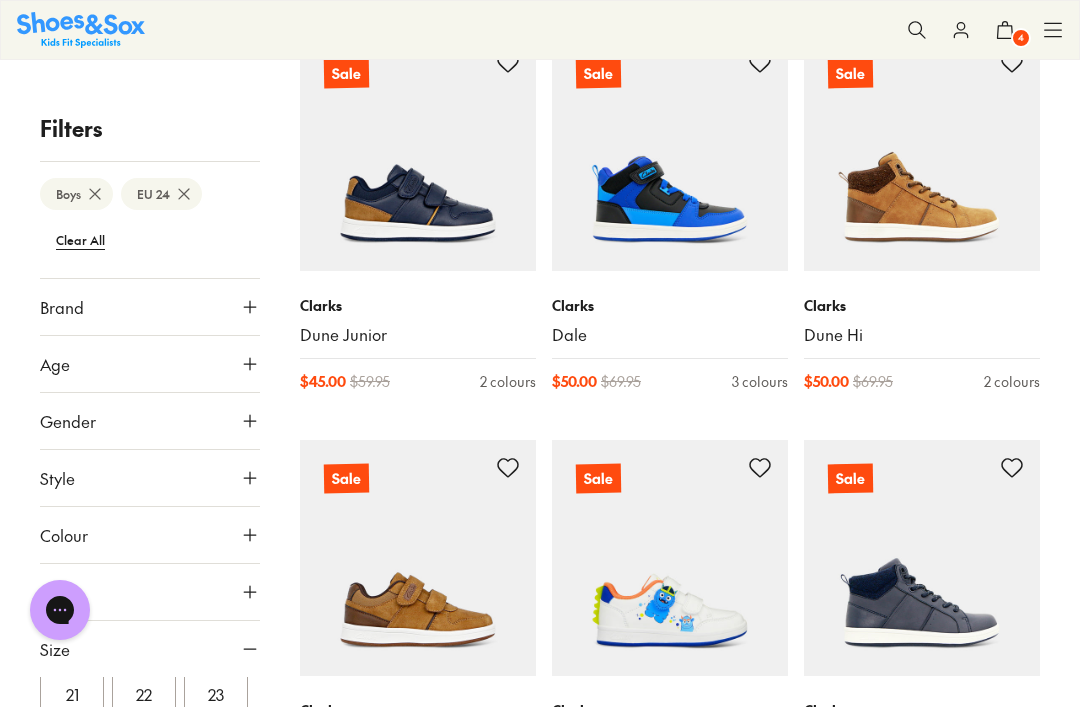 click on "25" at bounding box center [144, 750] 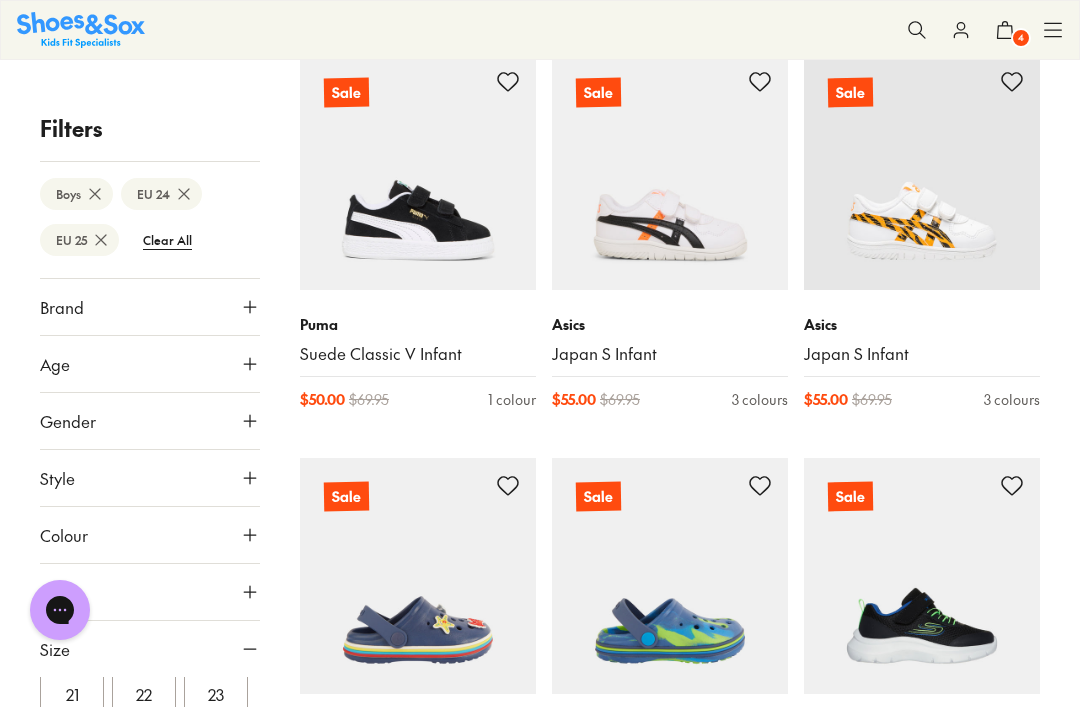 scroll, scrollTop: 2760, scrollLeft: 0, axis: vertical 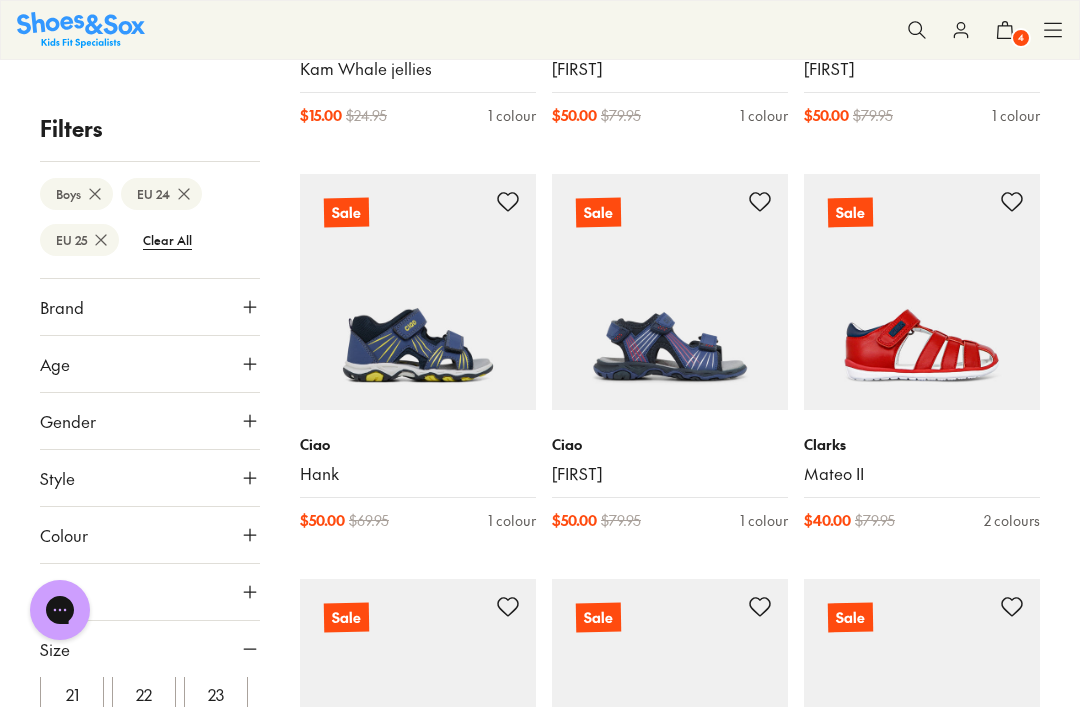 click at bounding box center (922, 292) 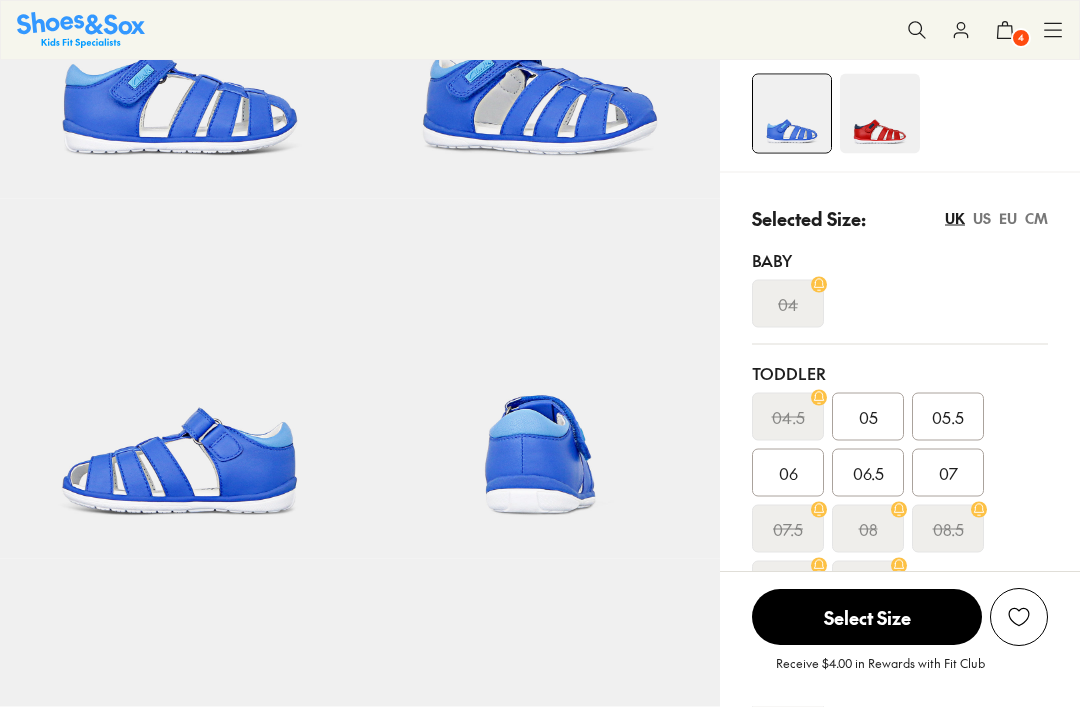 select on "*" 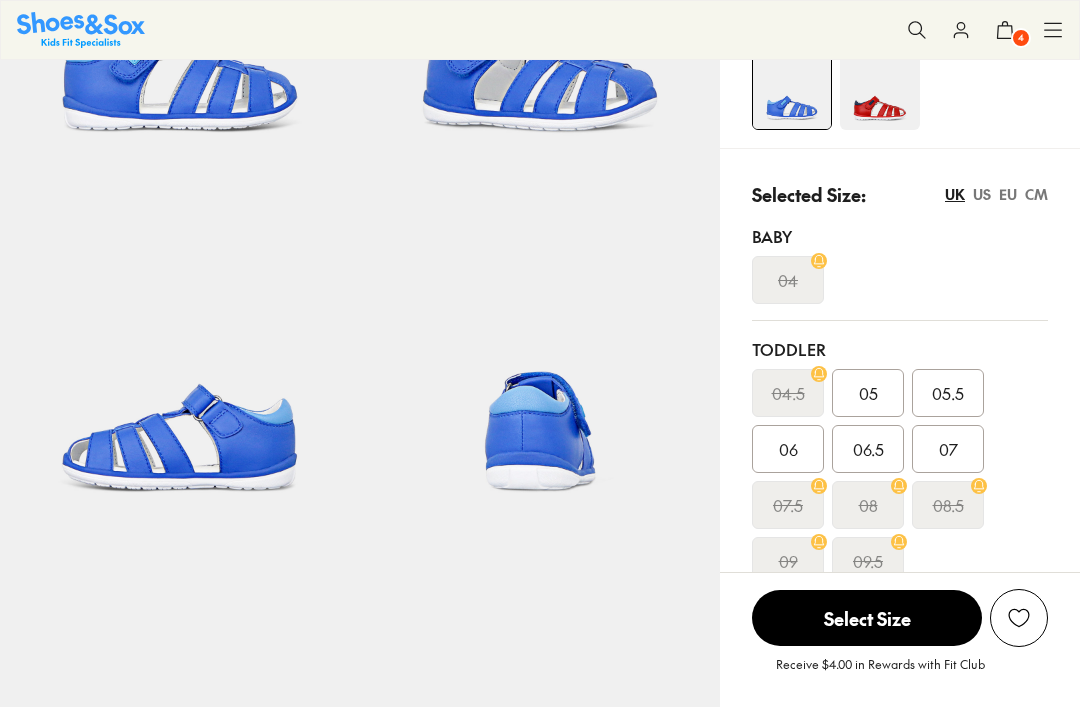 scroll, scrollTop: 0, scrollLeft: 0, axis: both 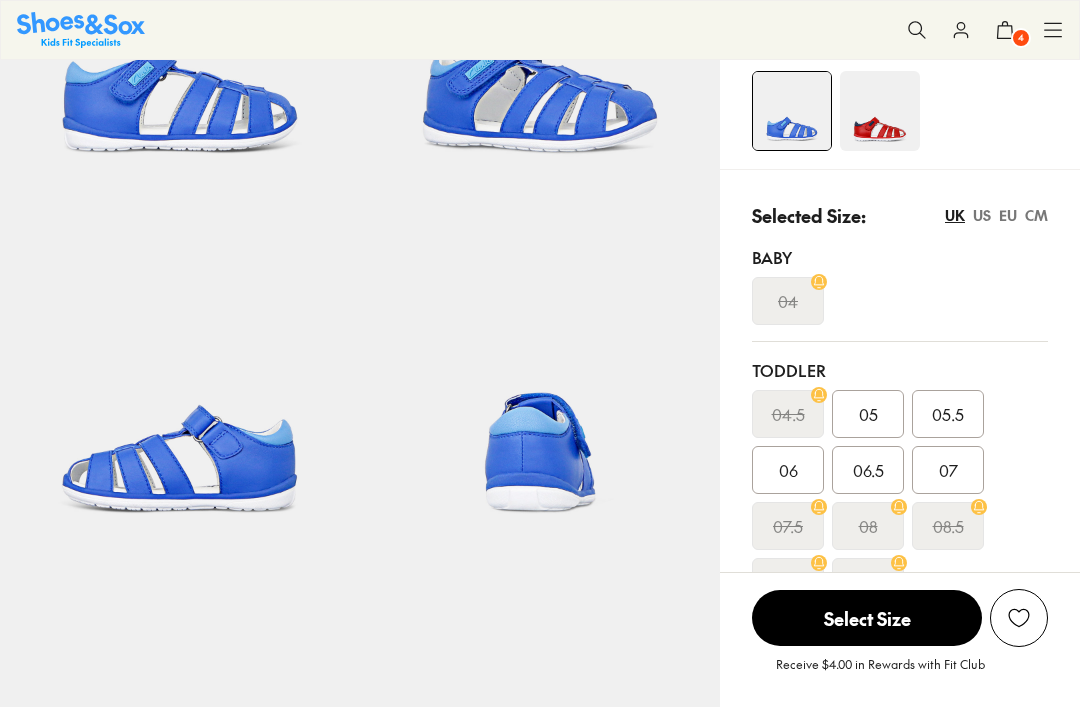 click on "EU" at bounding box center [1008, 215] 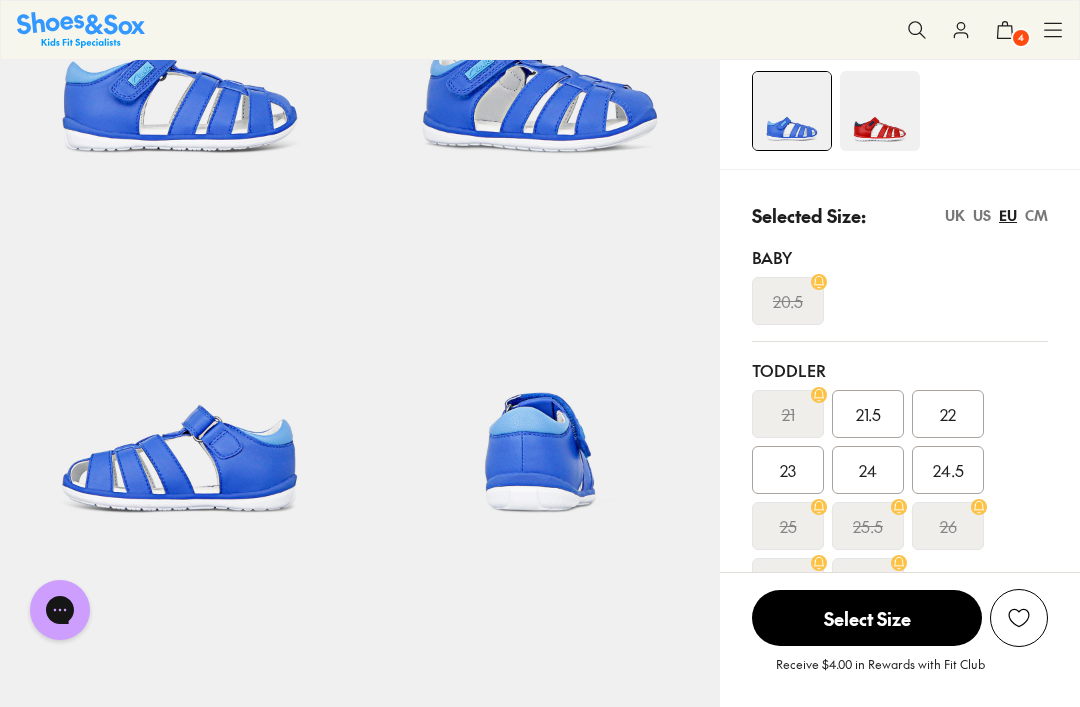 scroll, scrollTop: 0, scrollLeft: 0, axis: both 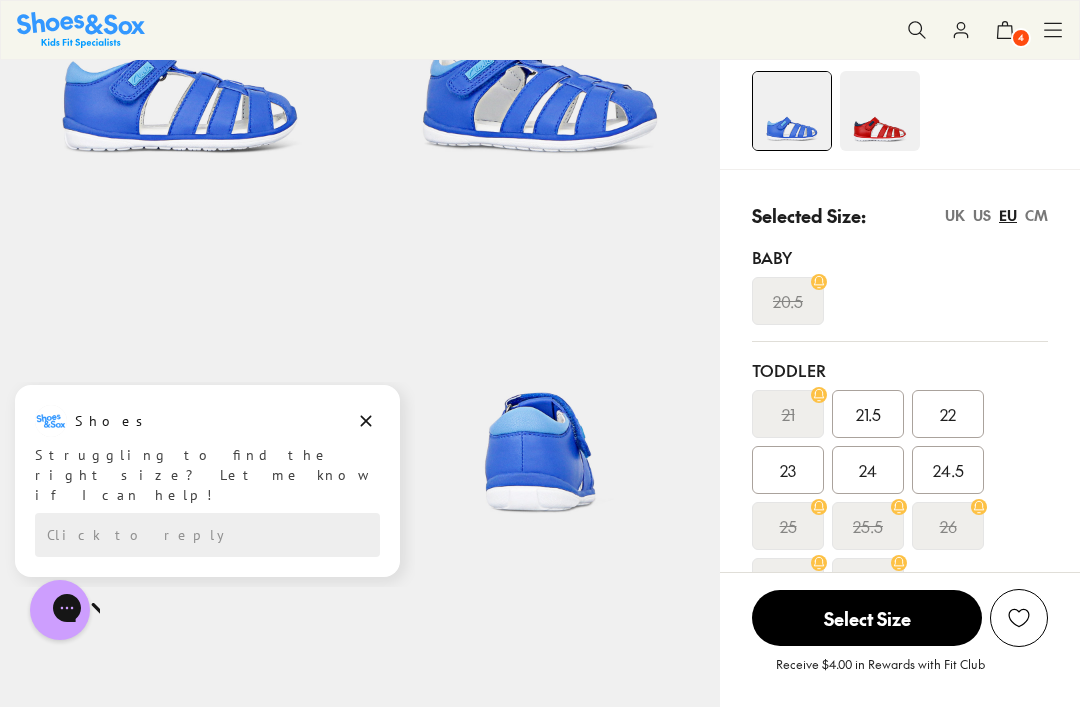 click on "UK" at bounding box center (955, 215) 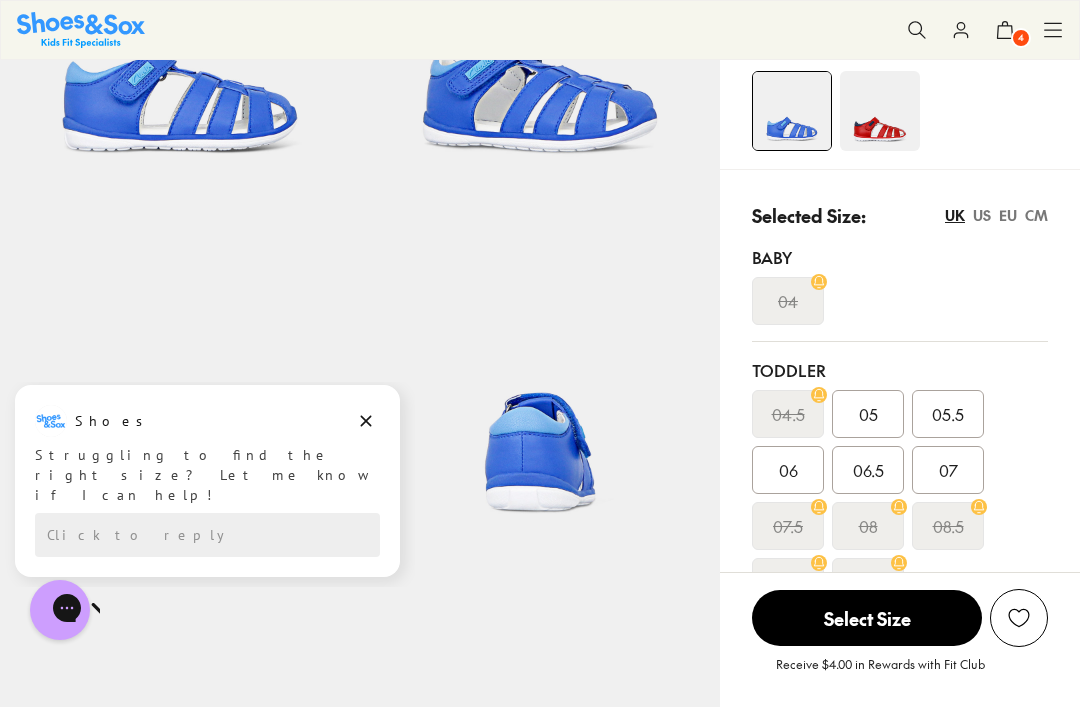 click on "07" at bounding box center [948, 470] 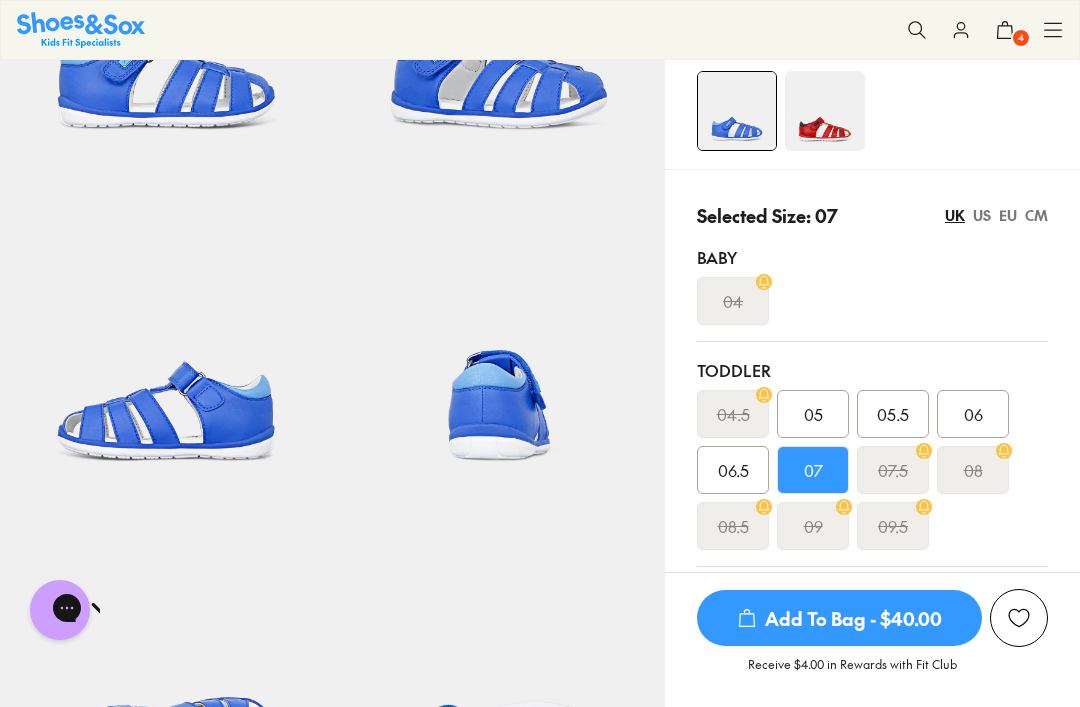 click 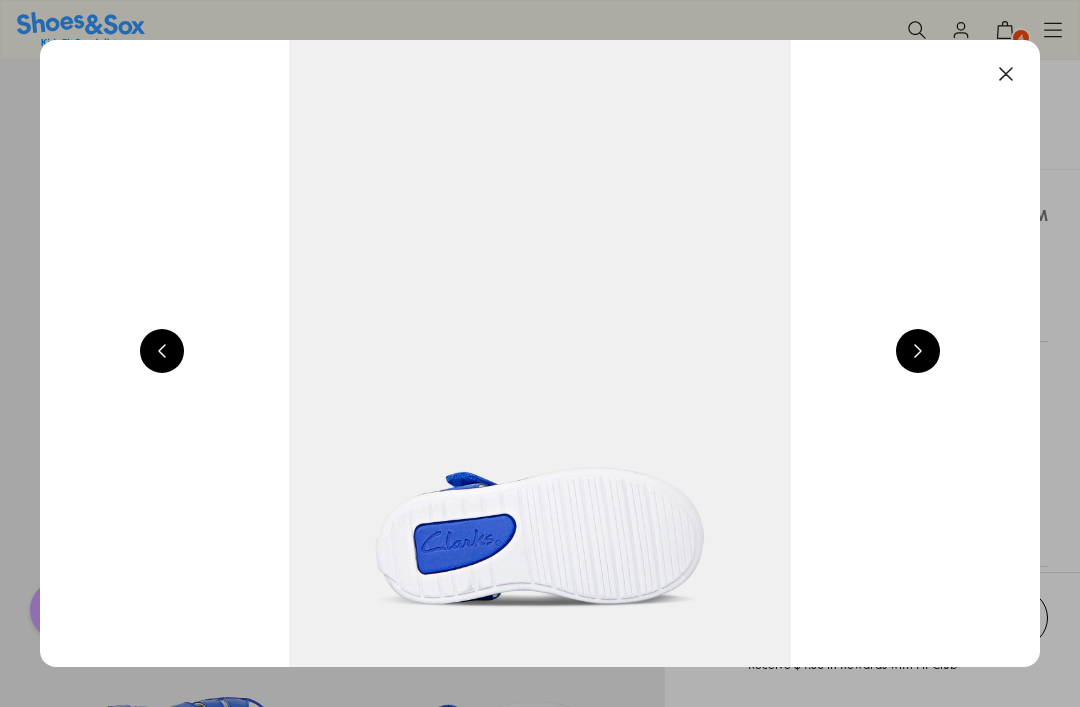 scroll, scrollTop: 0, scrollLeft: 4000, axis: horizontal 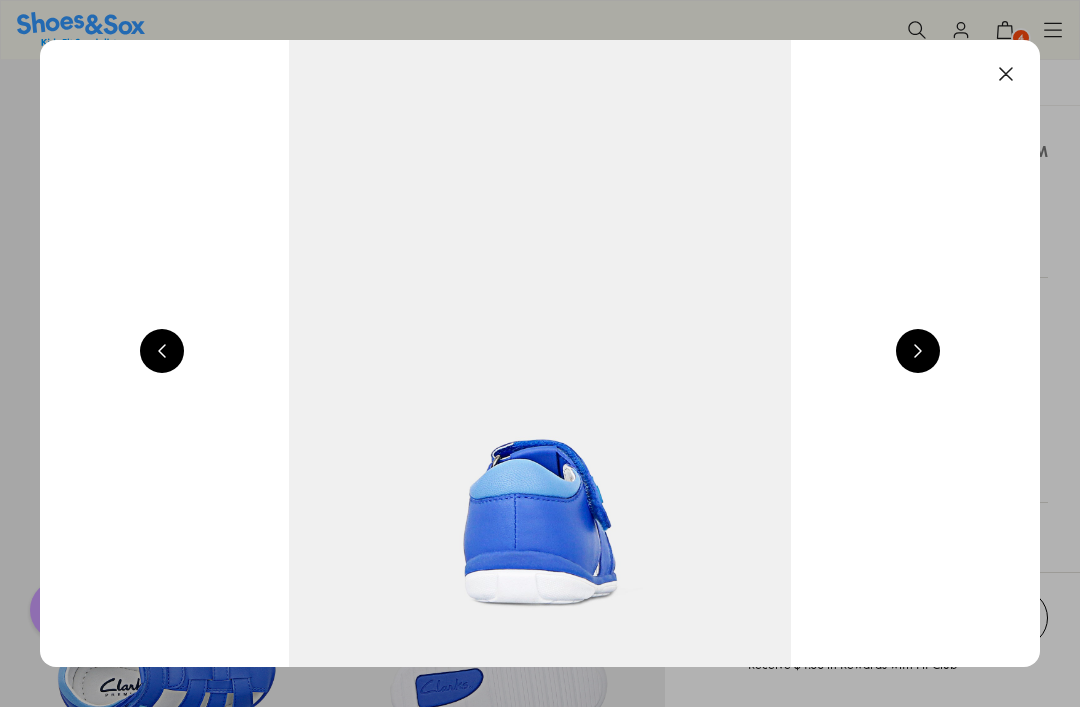 click at bounding box center (1006, 74) 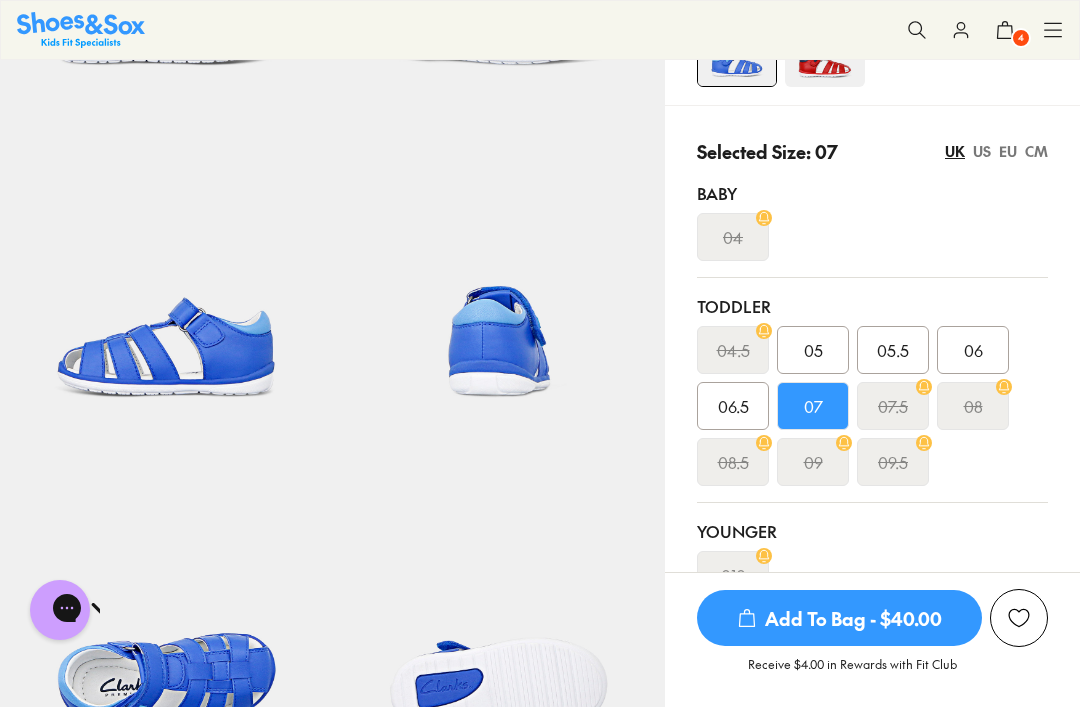 click on "Add To Bag - $40.00" at bounding box center [839, 618] 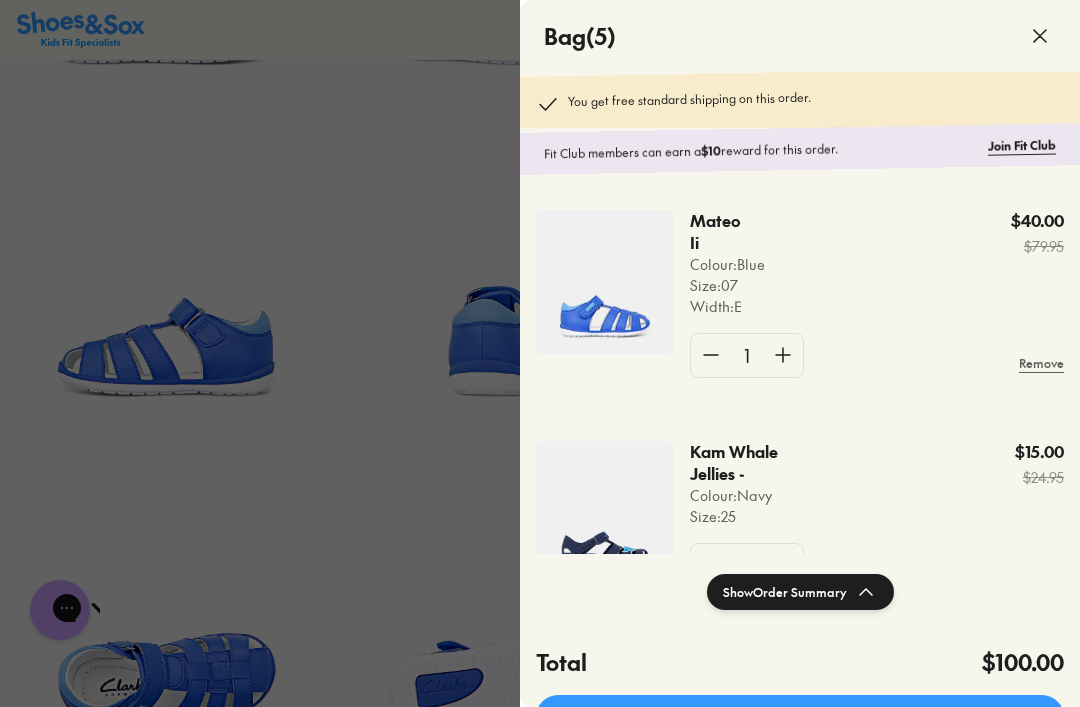click 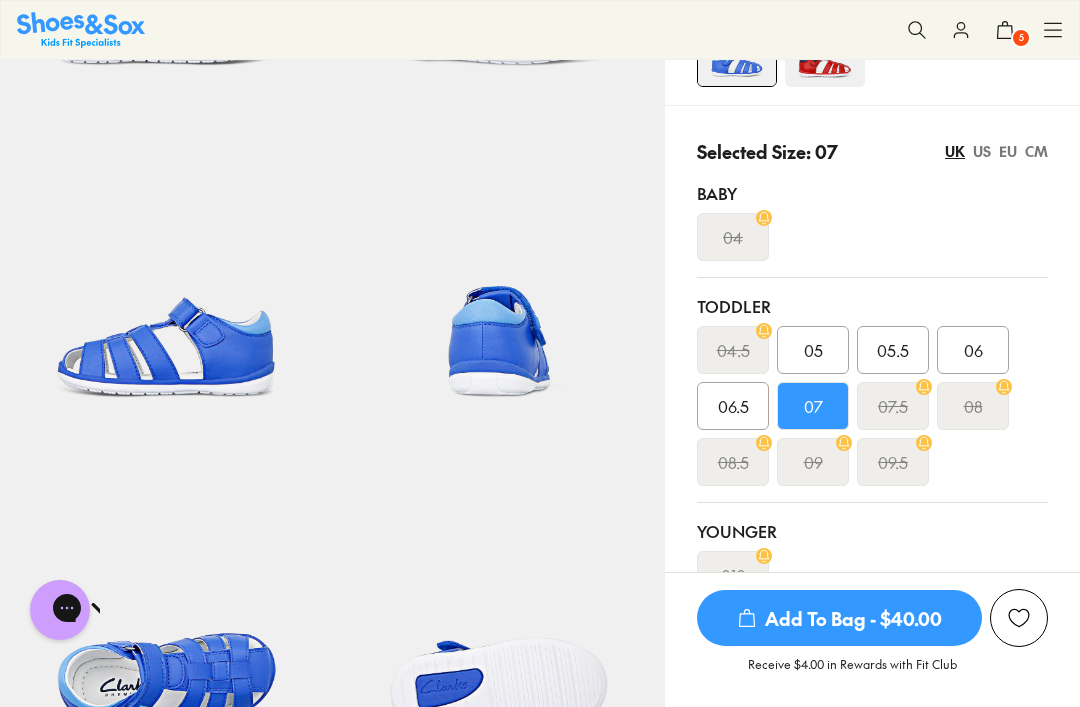 click on "06" at bounding box center (973, 350) 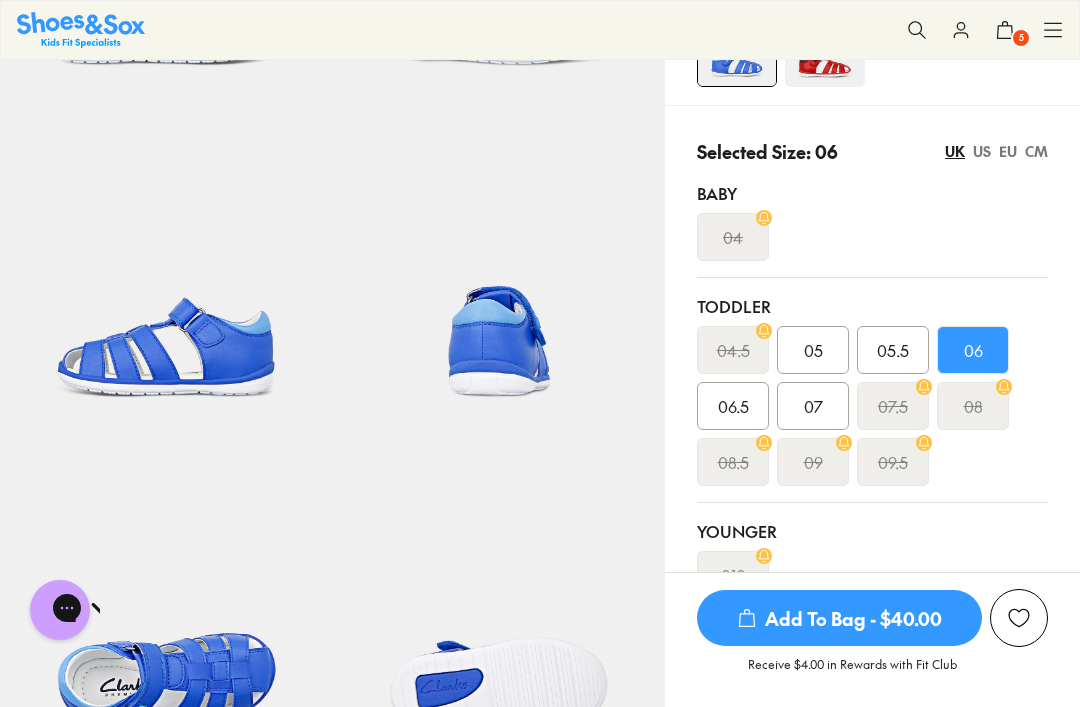 click on "EU" at bounding box center [1008, 151] 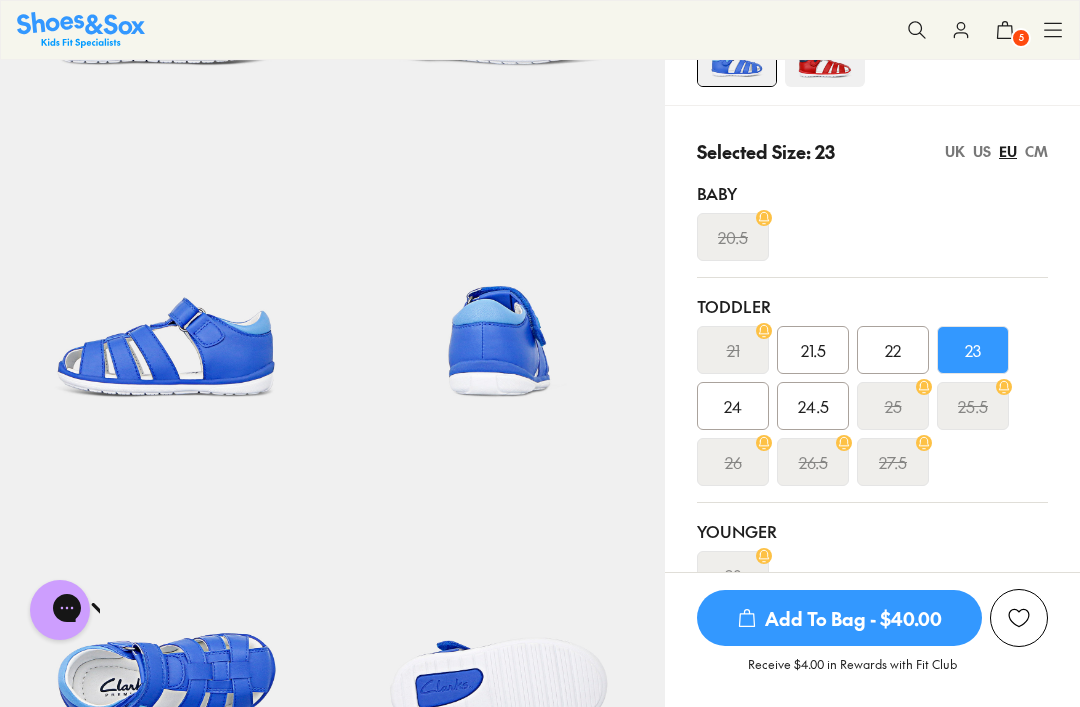 click on "US" at bounding box center (982, 151) 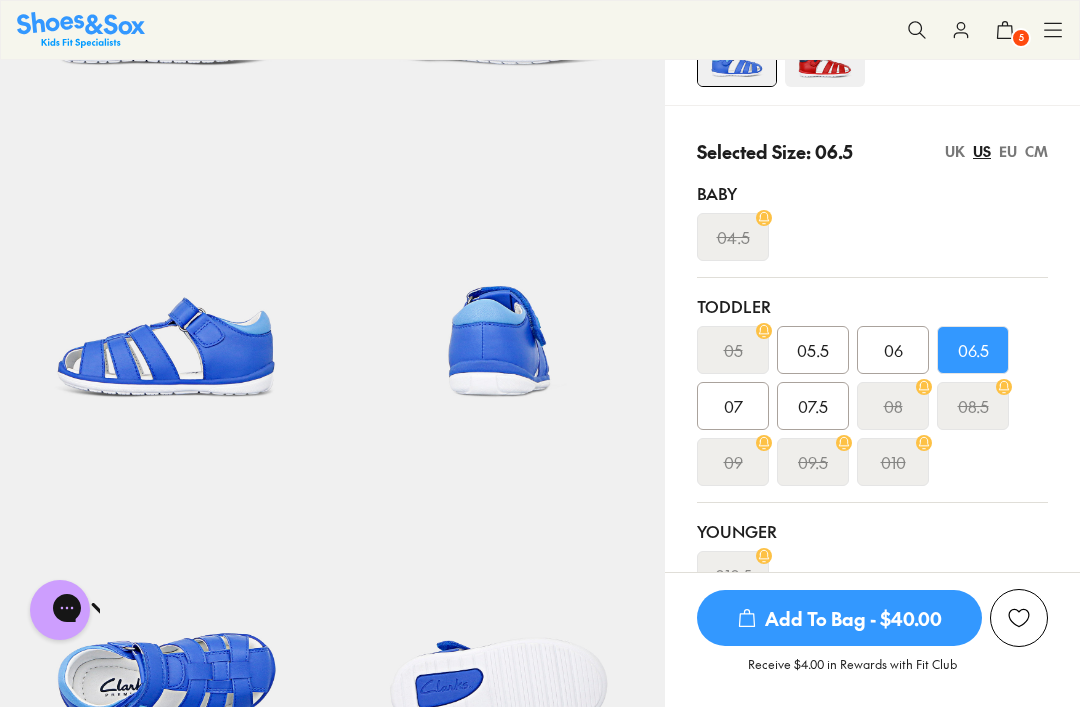 click on "EU" at bounding box center (1008, 151) 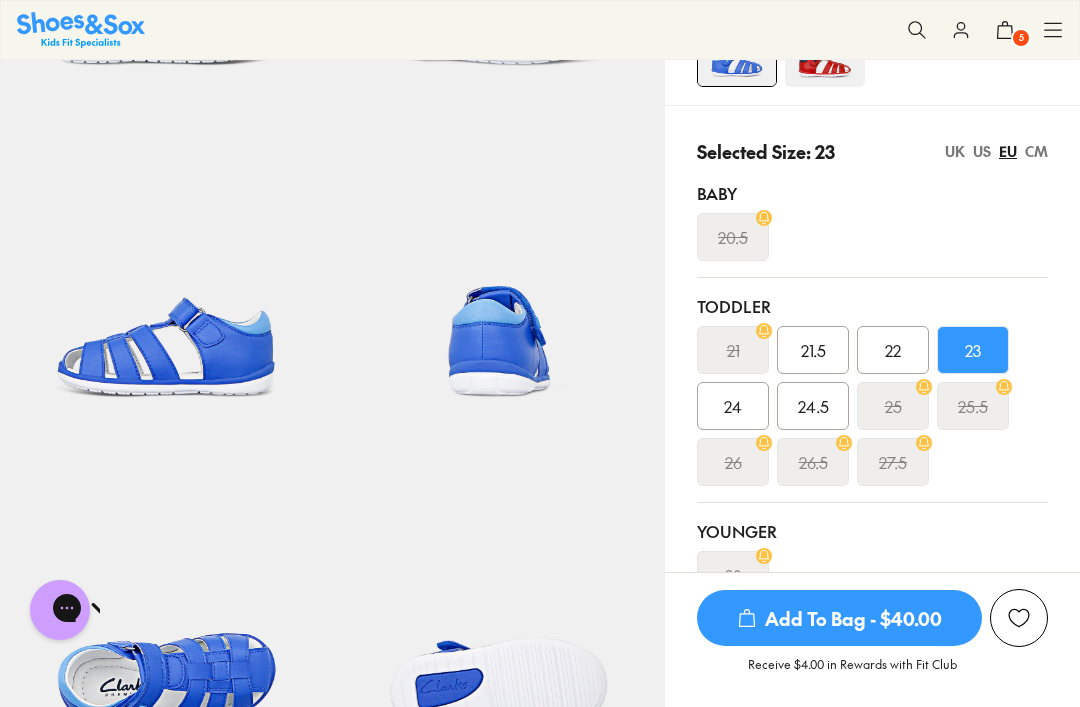 click on "UK" at bounding box center (955, 151) 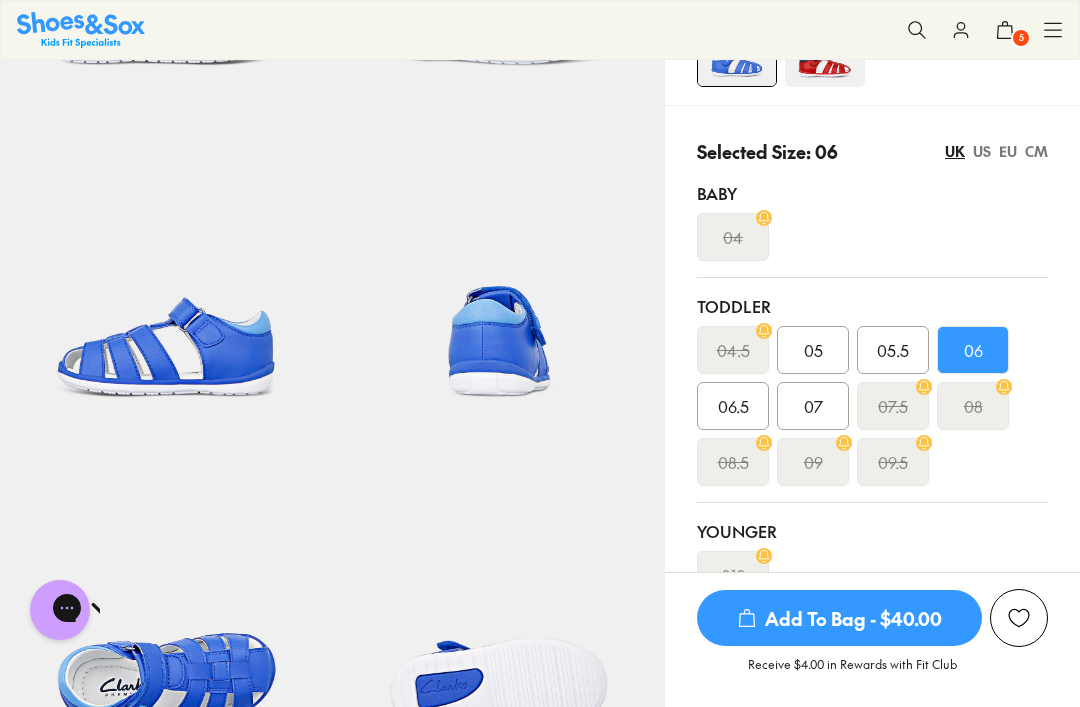 click on "EU" at bounding box center (1008, 151) 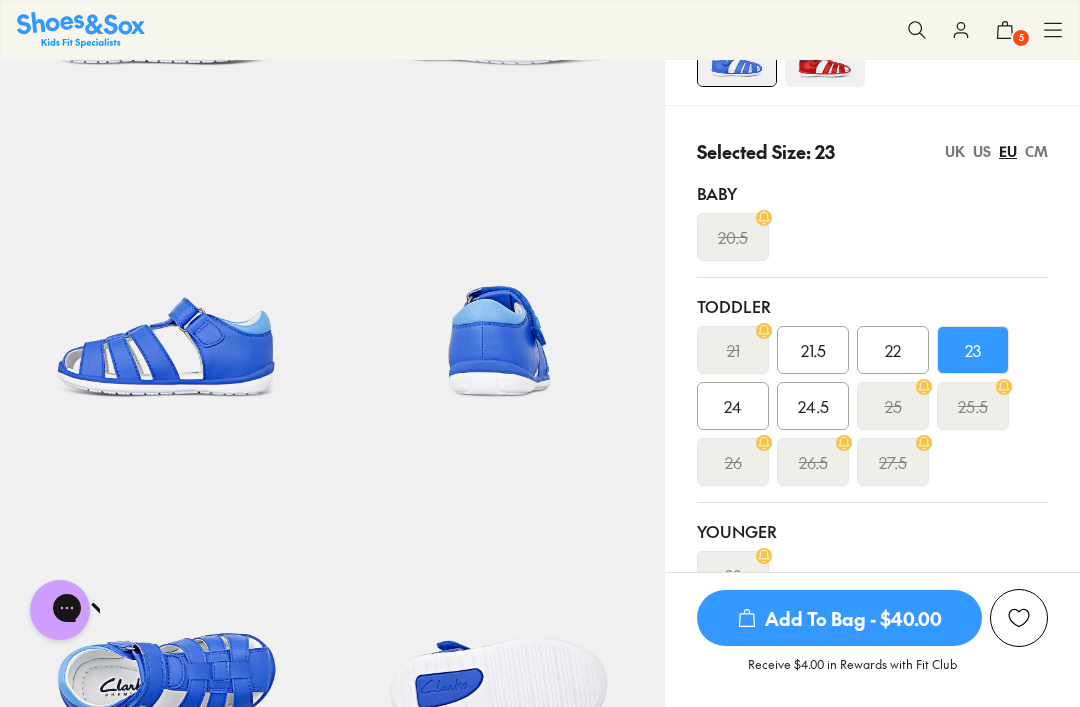click on "UK" at bounding box center (955, 151) 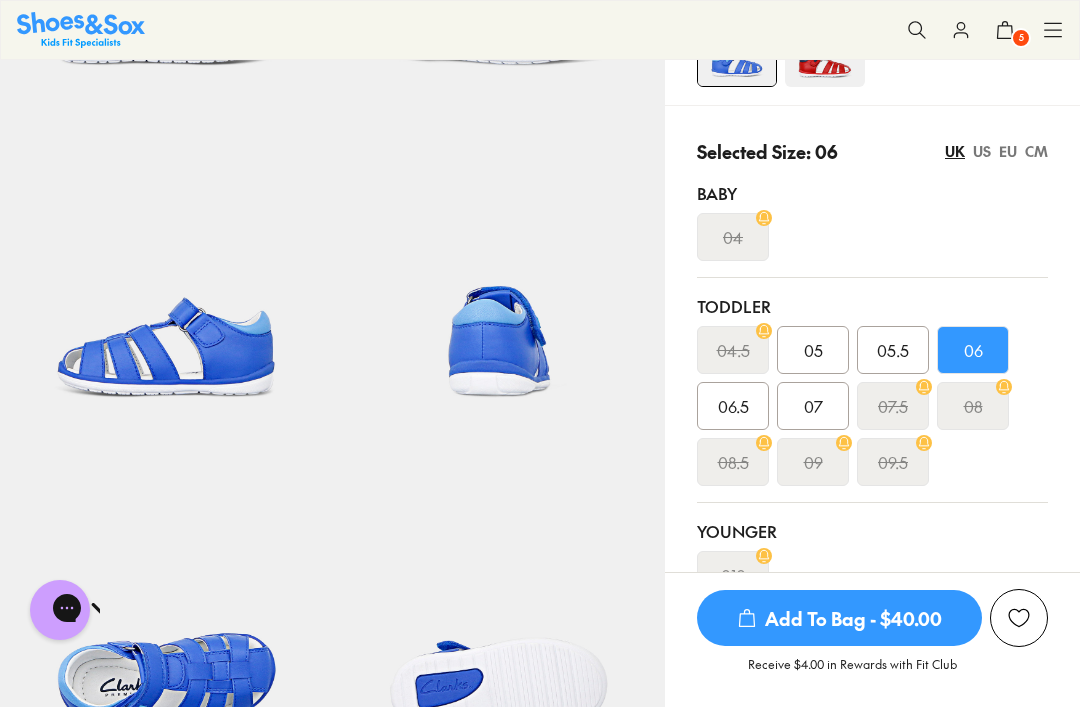 click on "Add To Bag - $40.00" at bounding box center (839, 618) 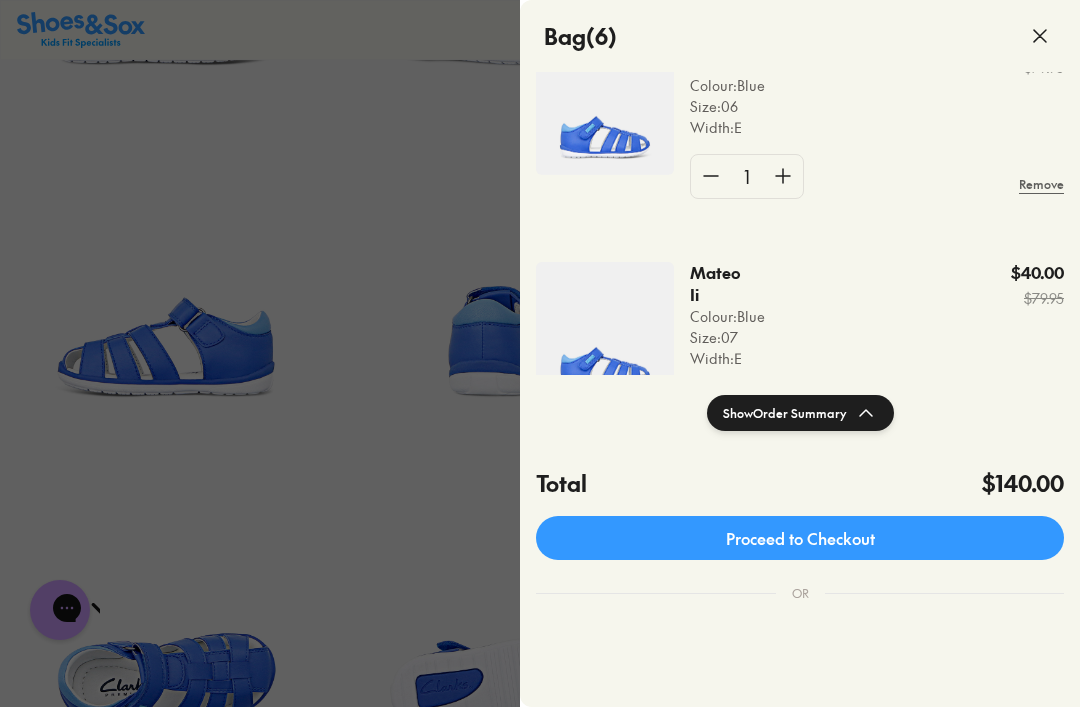 scroll, scrollTop: 181, scrollLeft: 0, axis: vertical 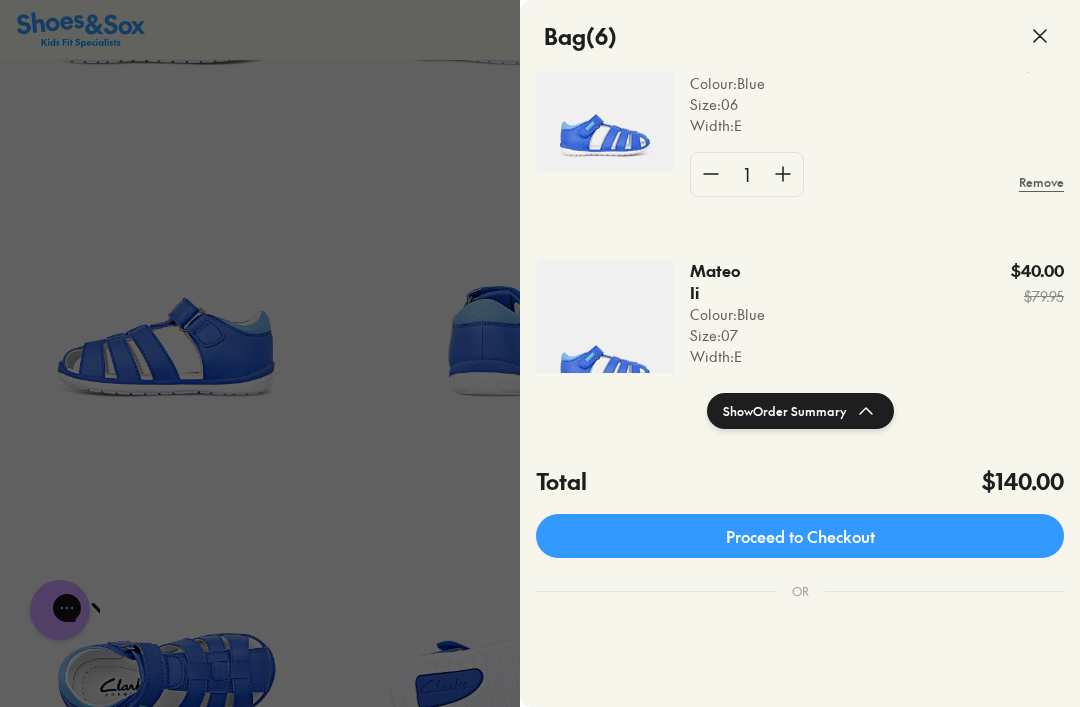 click on "Show  Order Summary" 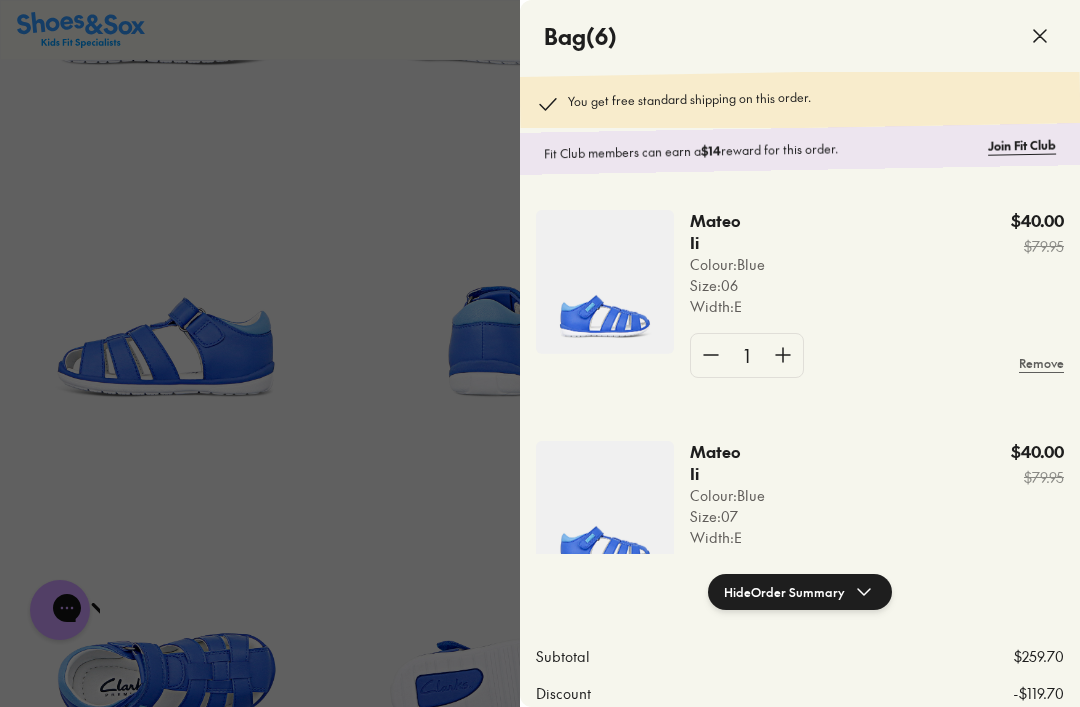 scroll, scrollTop: 0, scrollLeft: 0, axis: both 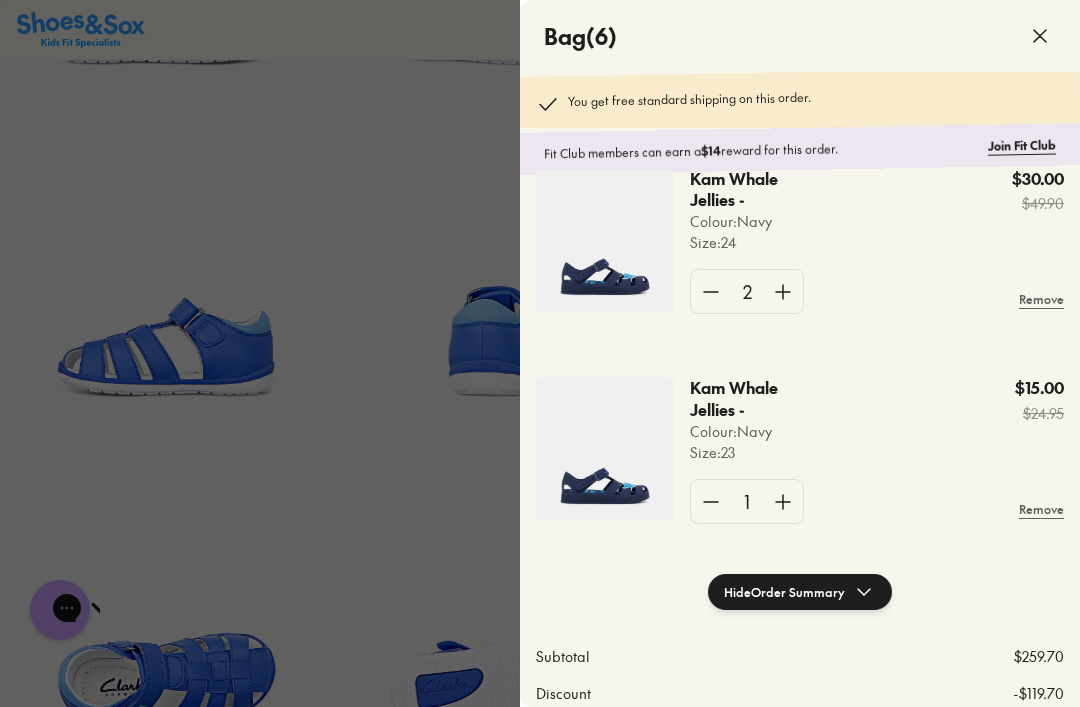 click 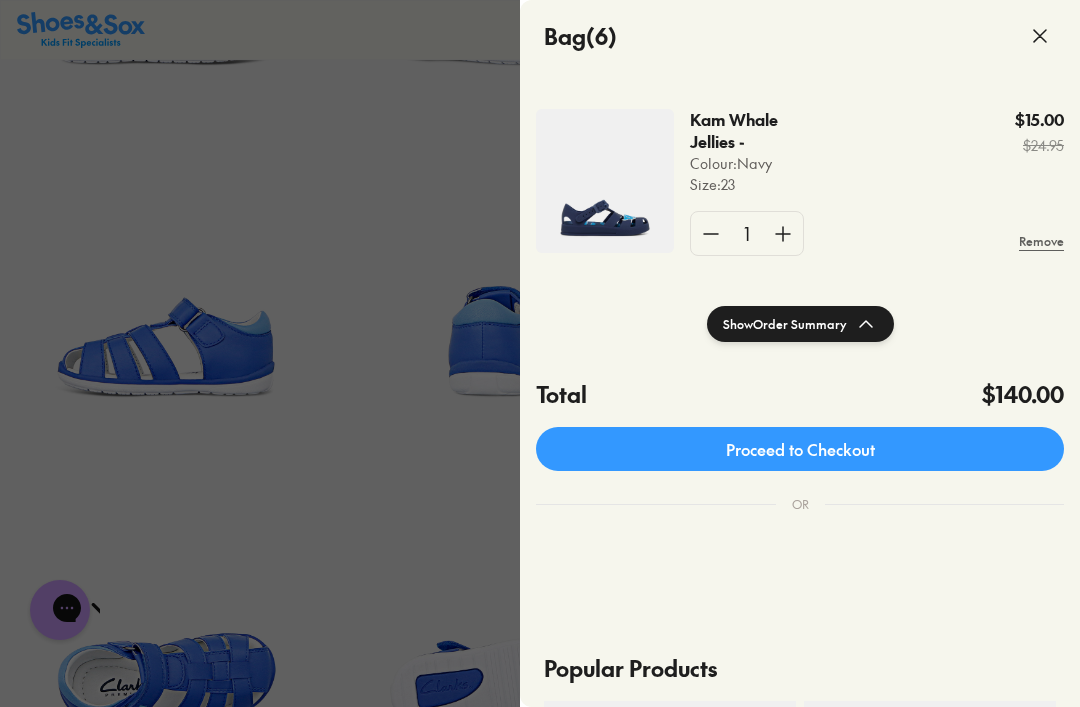 scroll, scrollTop: 276, scrollLeft: 0, axis: vertical 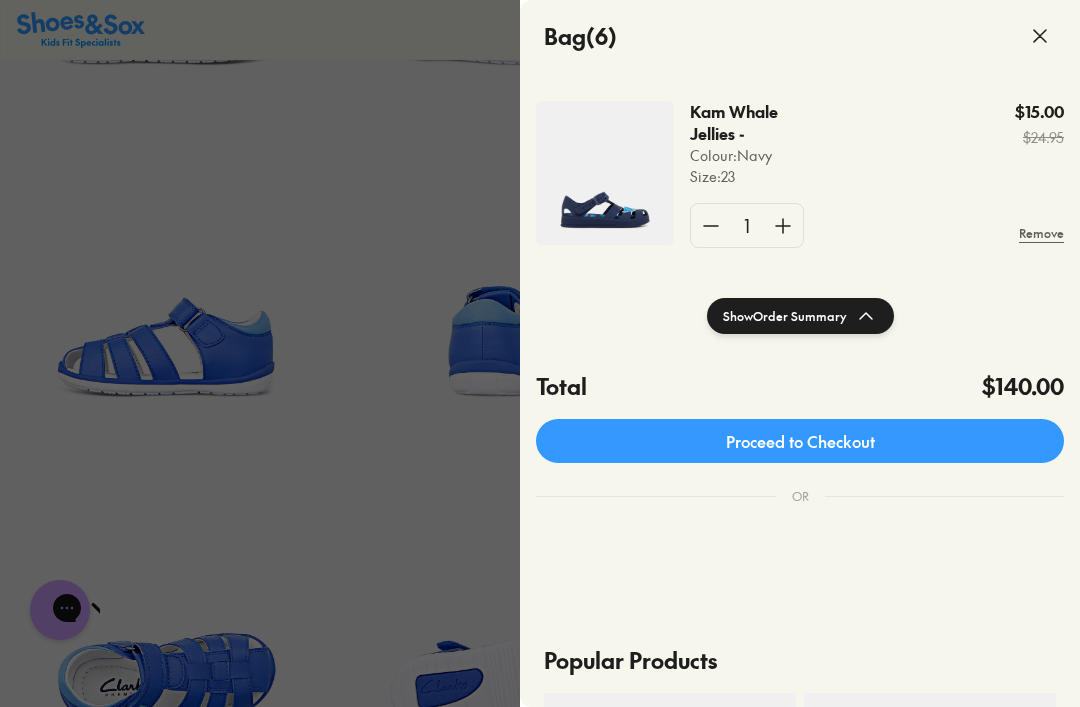 click on "Proceed to Checkout" 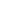 scroll, scrollTop: 0, scrollLeft: 0, axis: both 